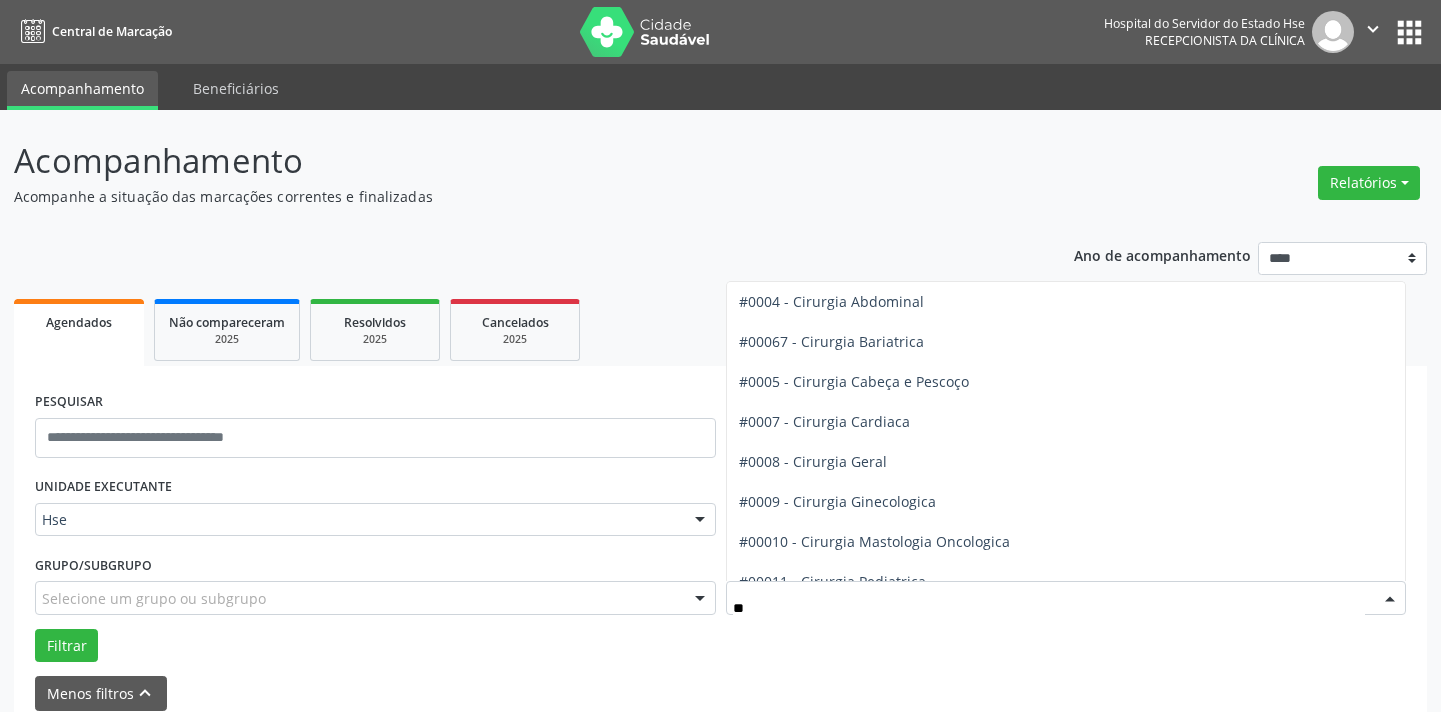 scroll, scrollTop: 95, scrollLeft: 0, axis: vertical 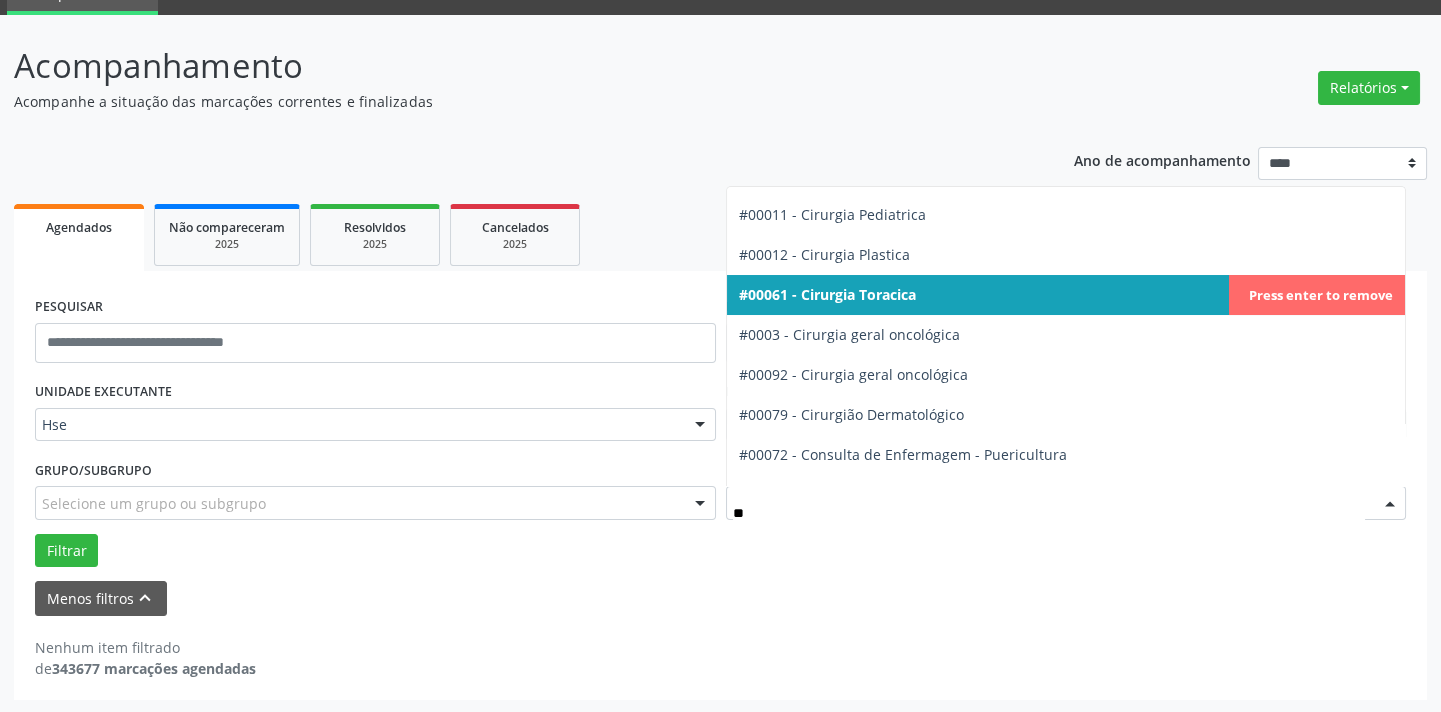 click on "#00061 - Cirurgia Toracica" at bounding box center (1066, 295) 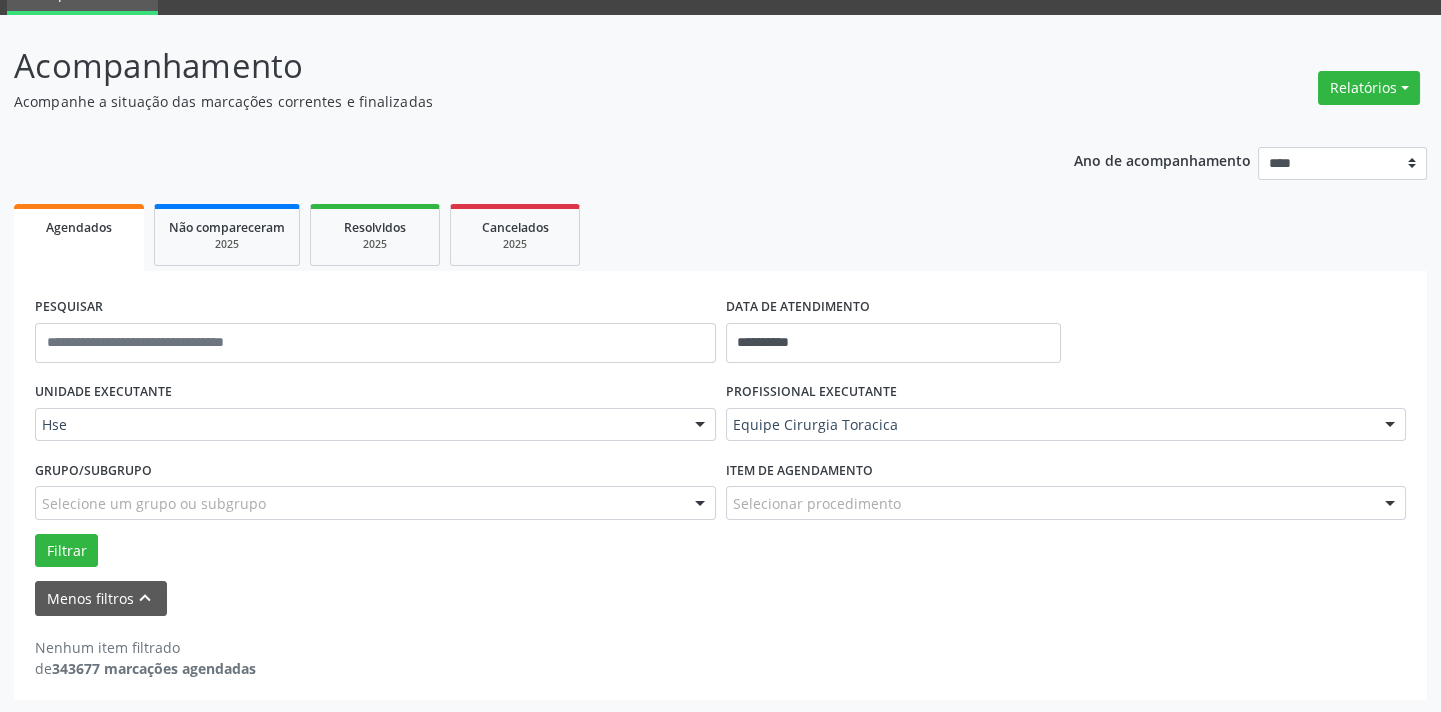 drag, startPoint x: 905, startPoint y: 419, endPoint x: 381, endPoint y: 399, distance: 524.38153 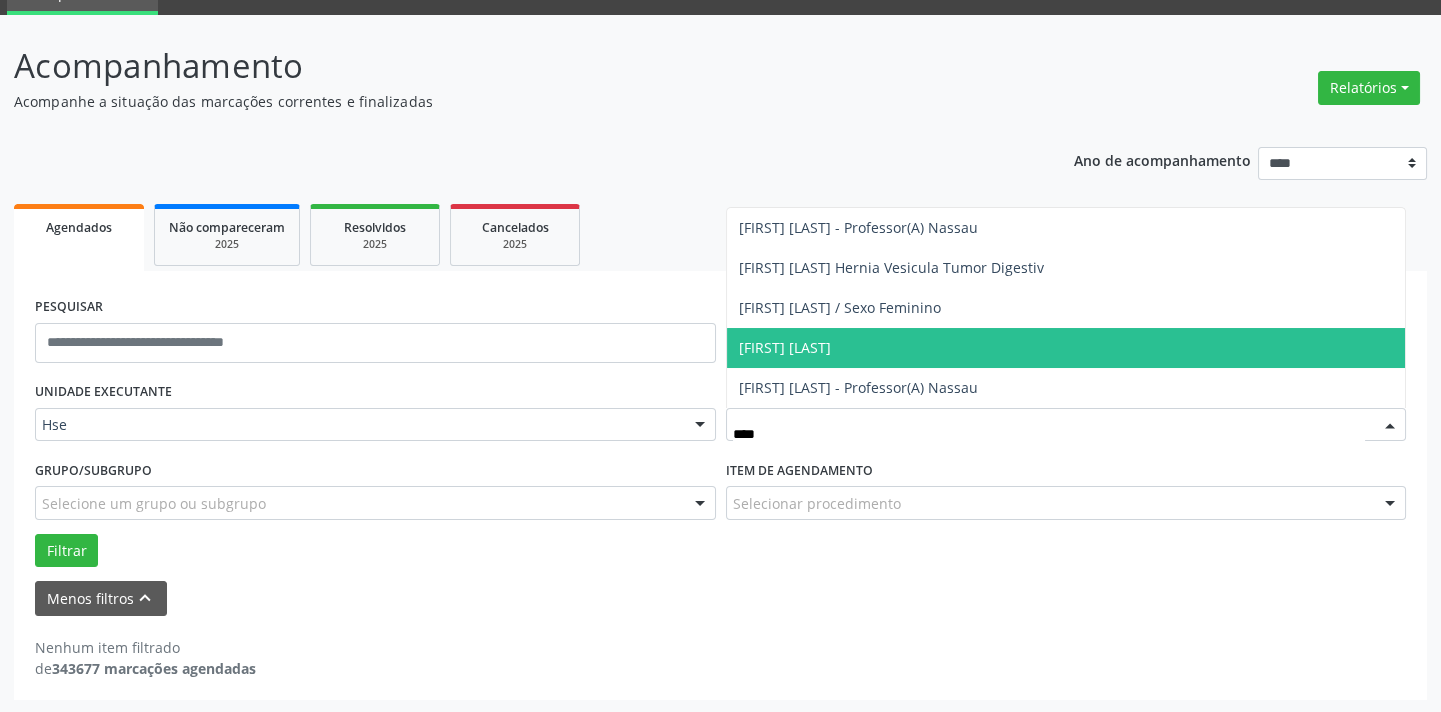 click on "[FIRST] [LAST]" at bounding box center [785, 347] 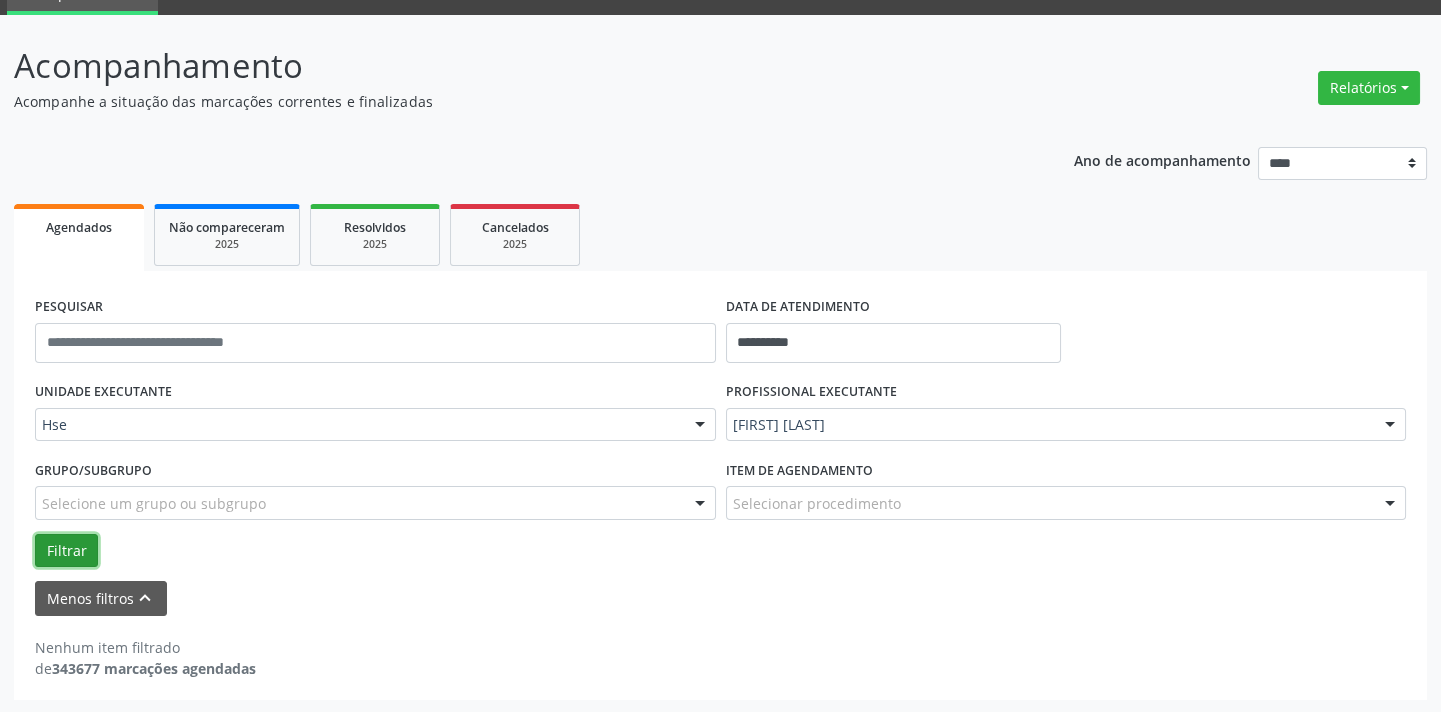 click on "Filtrar" at bounding box center [66, 551] 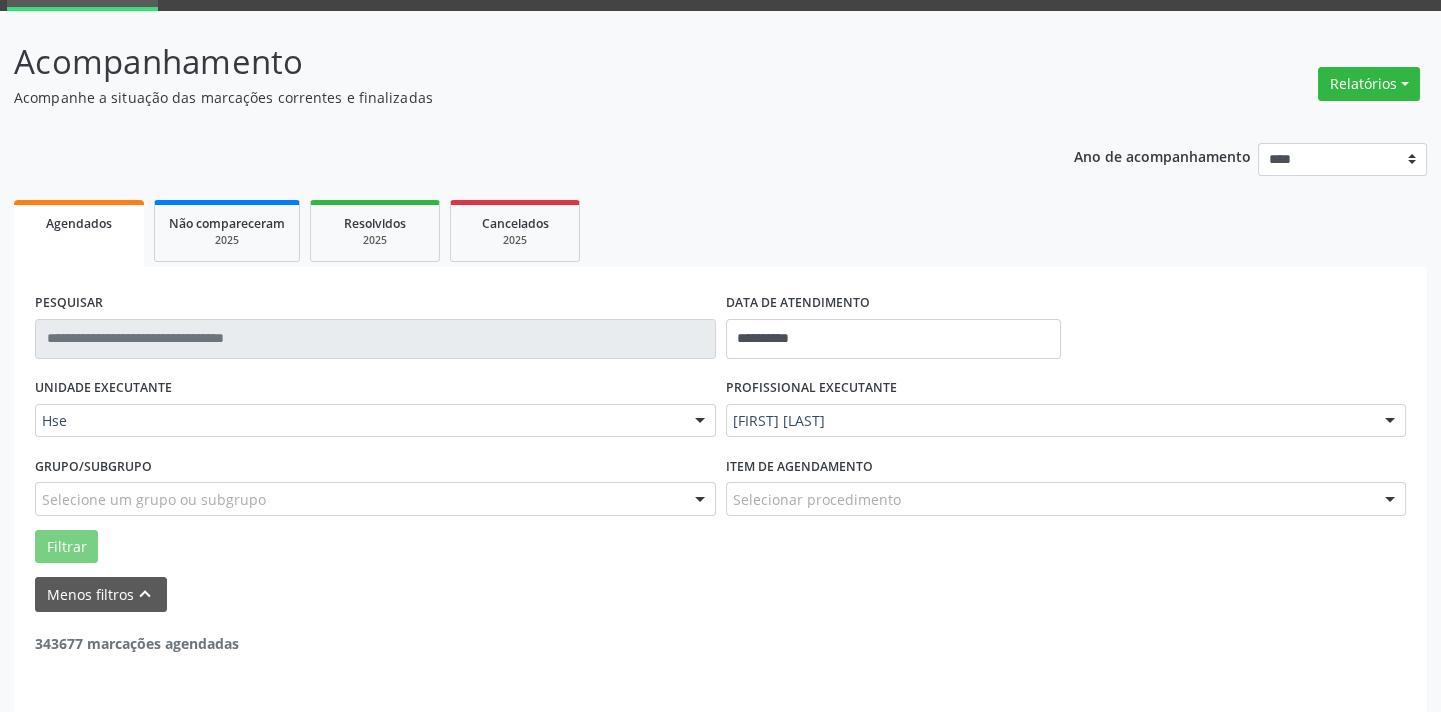 scroll, scrollTop: 95, scrollLeft: 0, axis: vertical 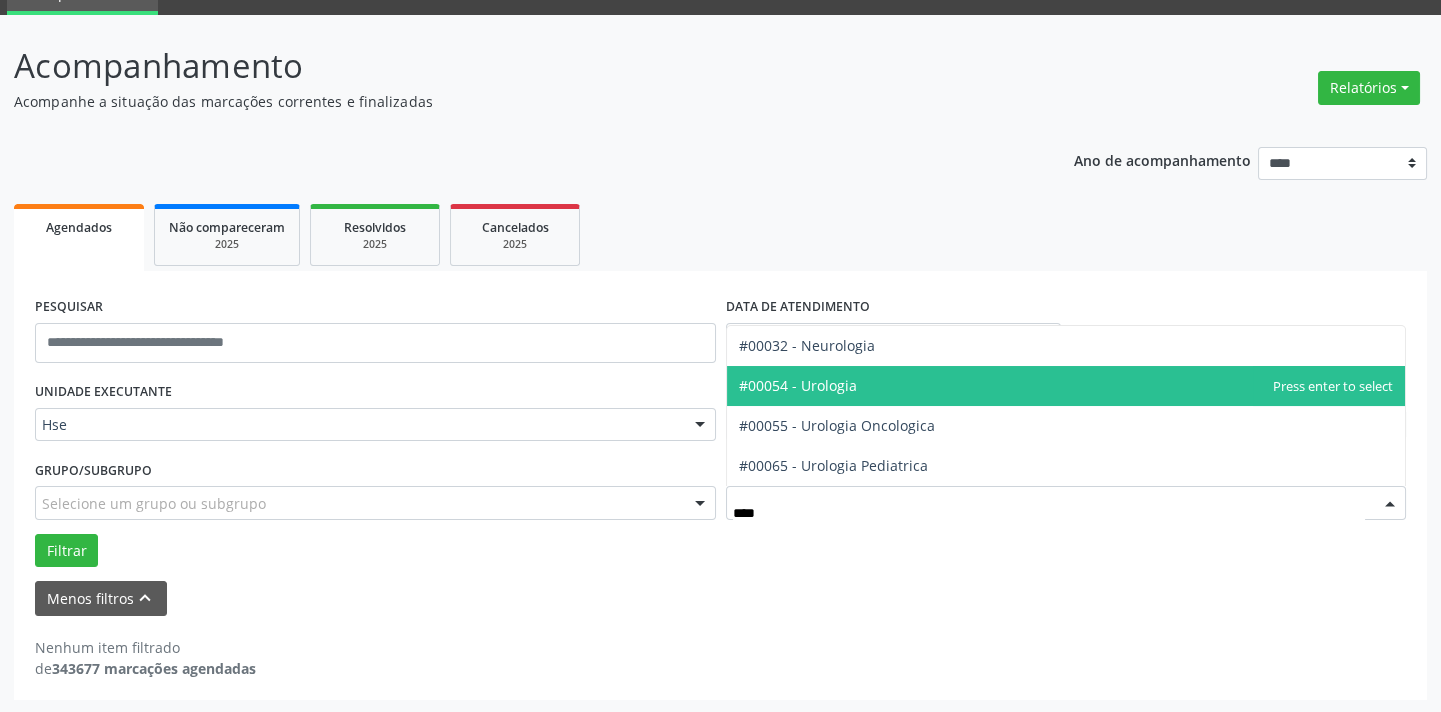 click on "#00054 - Urologia" at bounding box center [1066, 386] 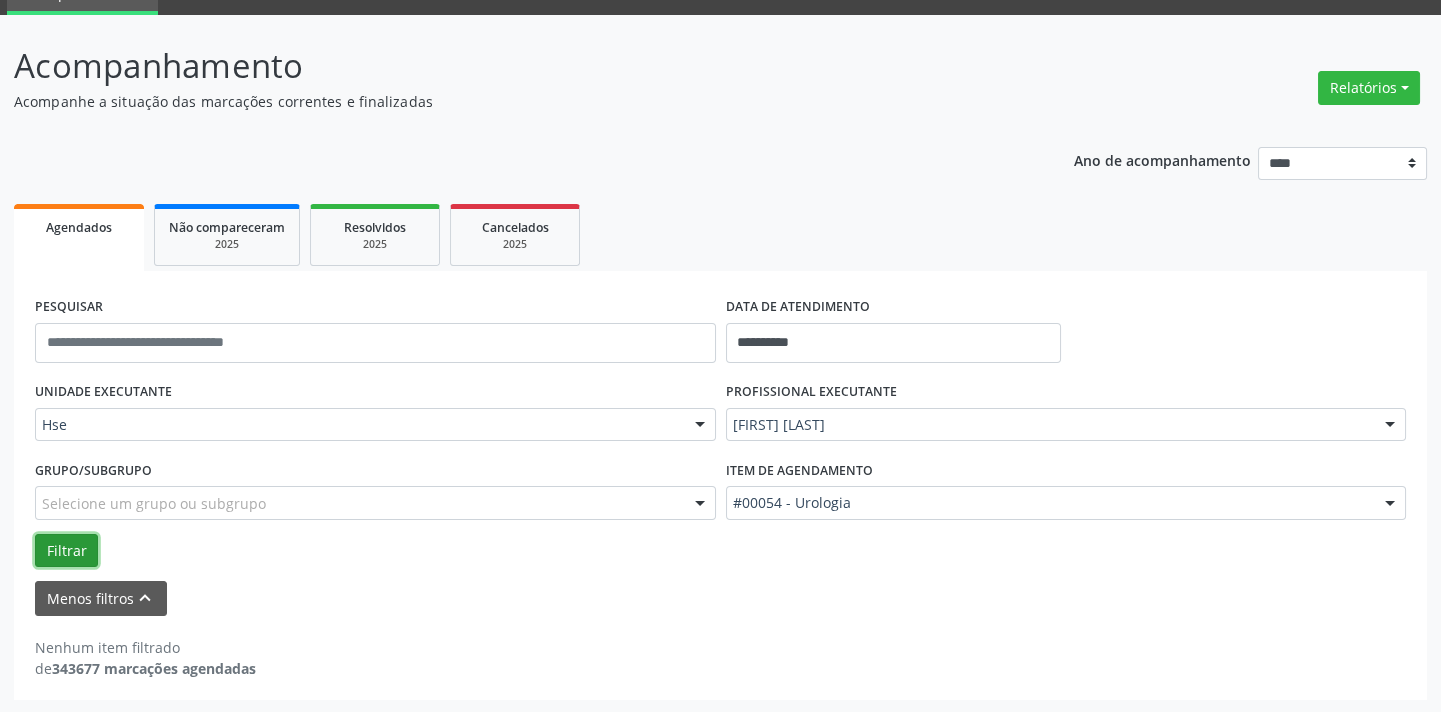 click on "Filtrar" at bounding box center [66, 551] 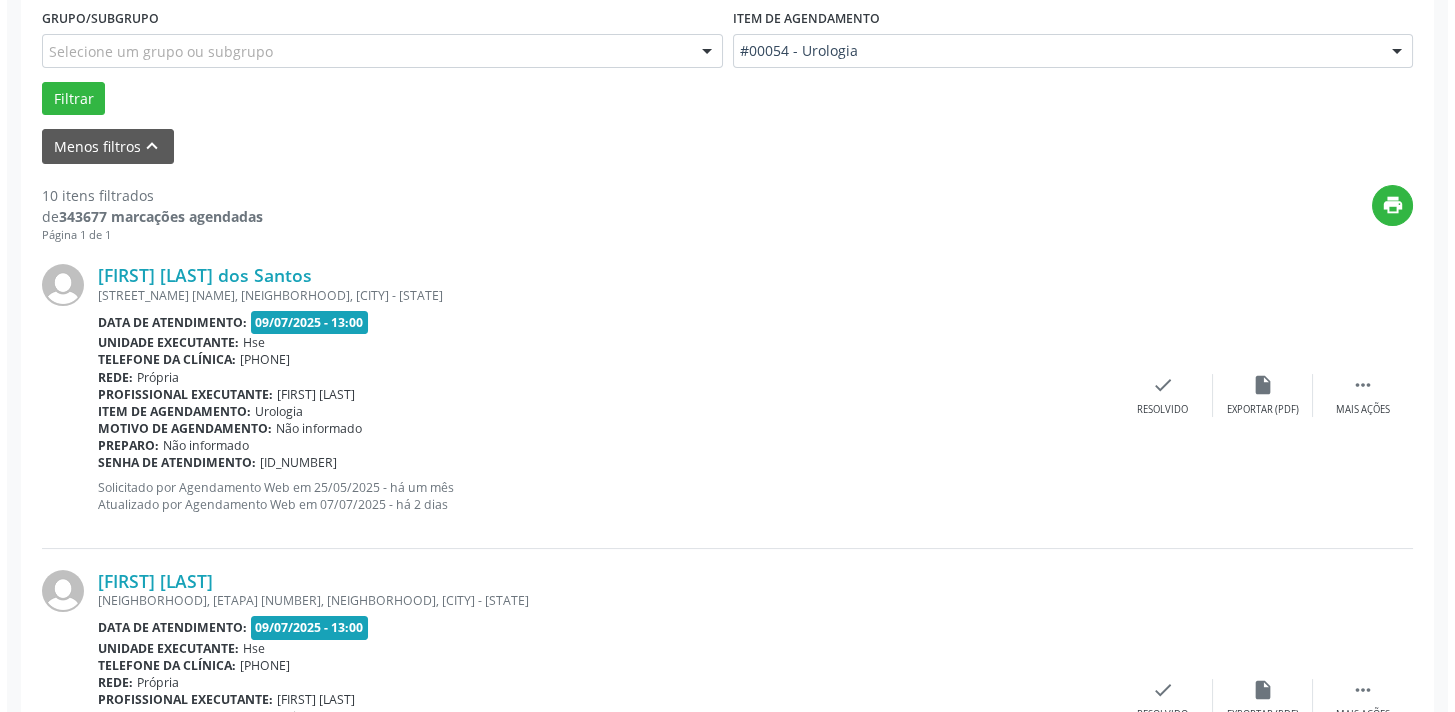 scroll, scrollTop: 550, scrollLeft: 0, axis: vertical 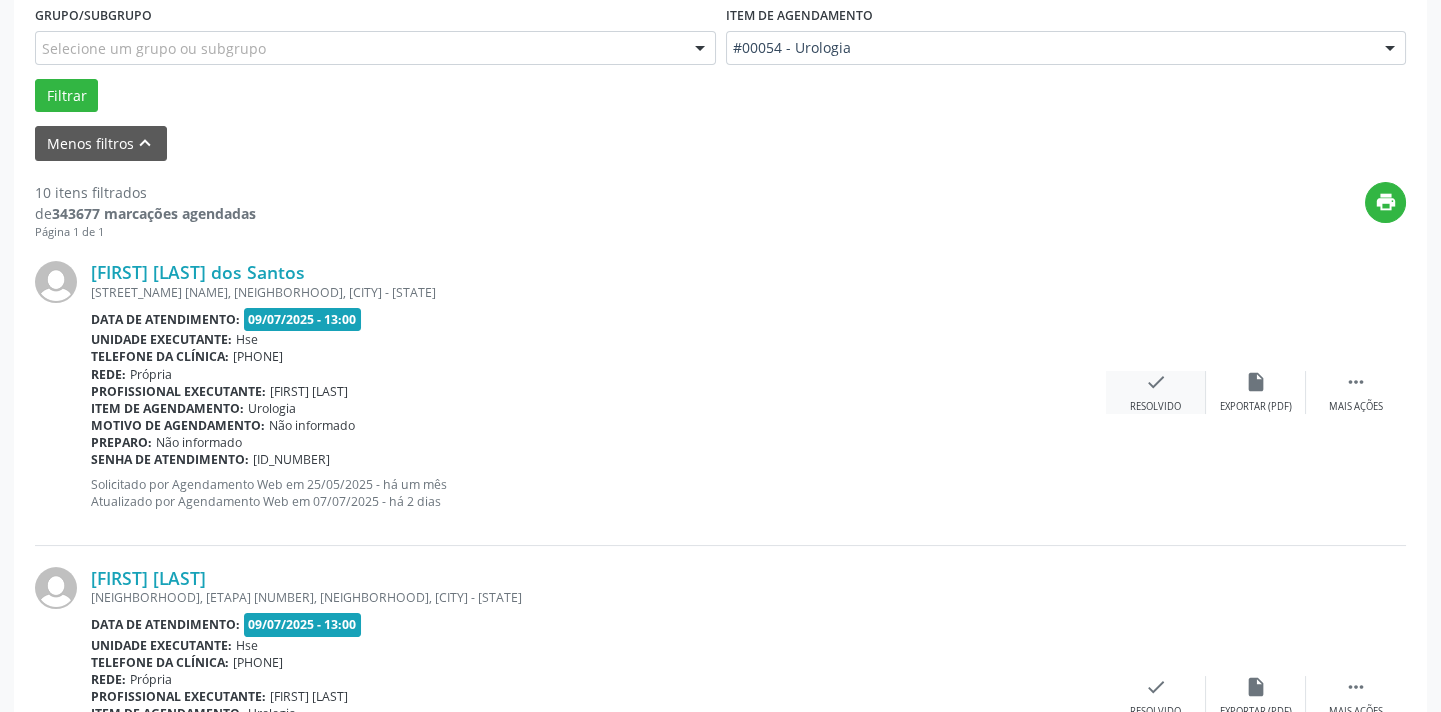 click on "check
Resolvido" at bounding box center (1156, 392) 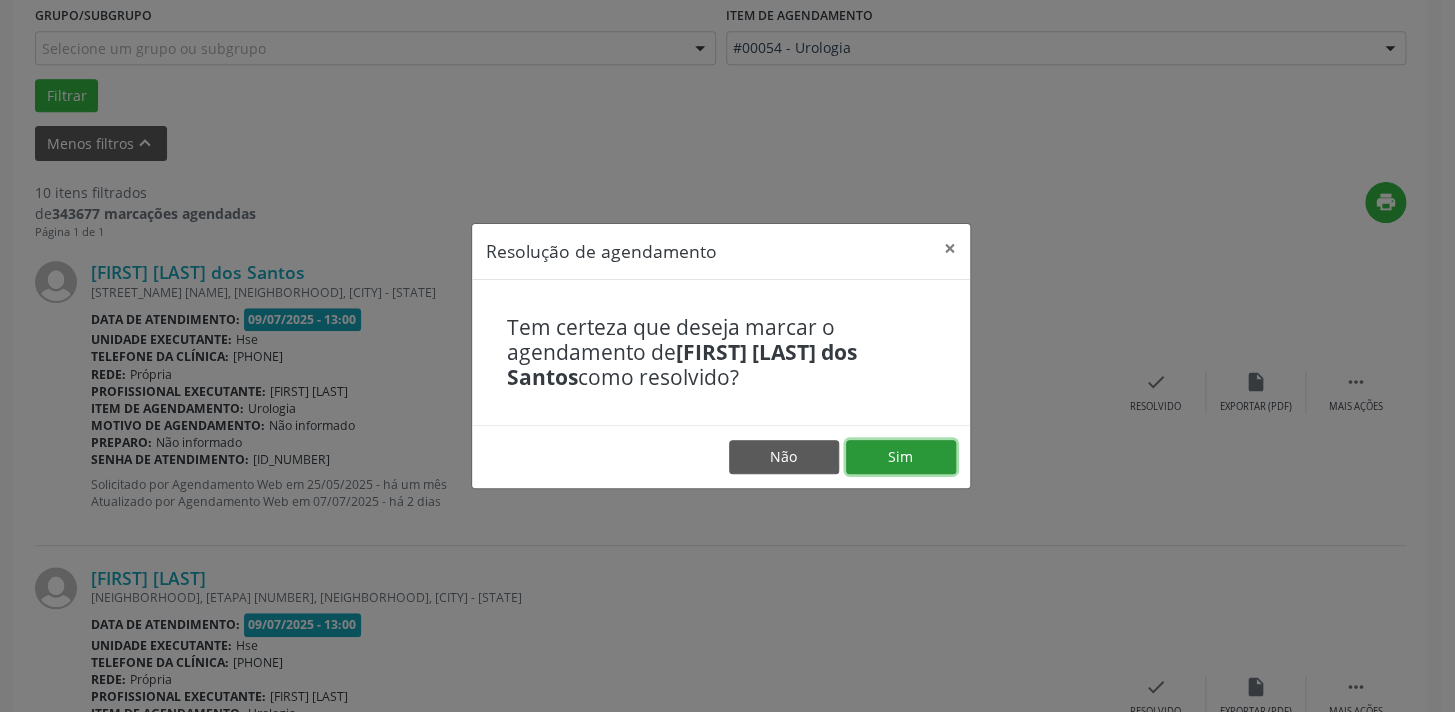 click on "Sim" at bounding box center (901, 457) 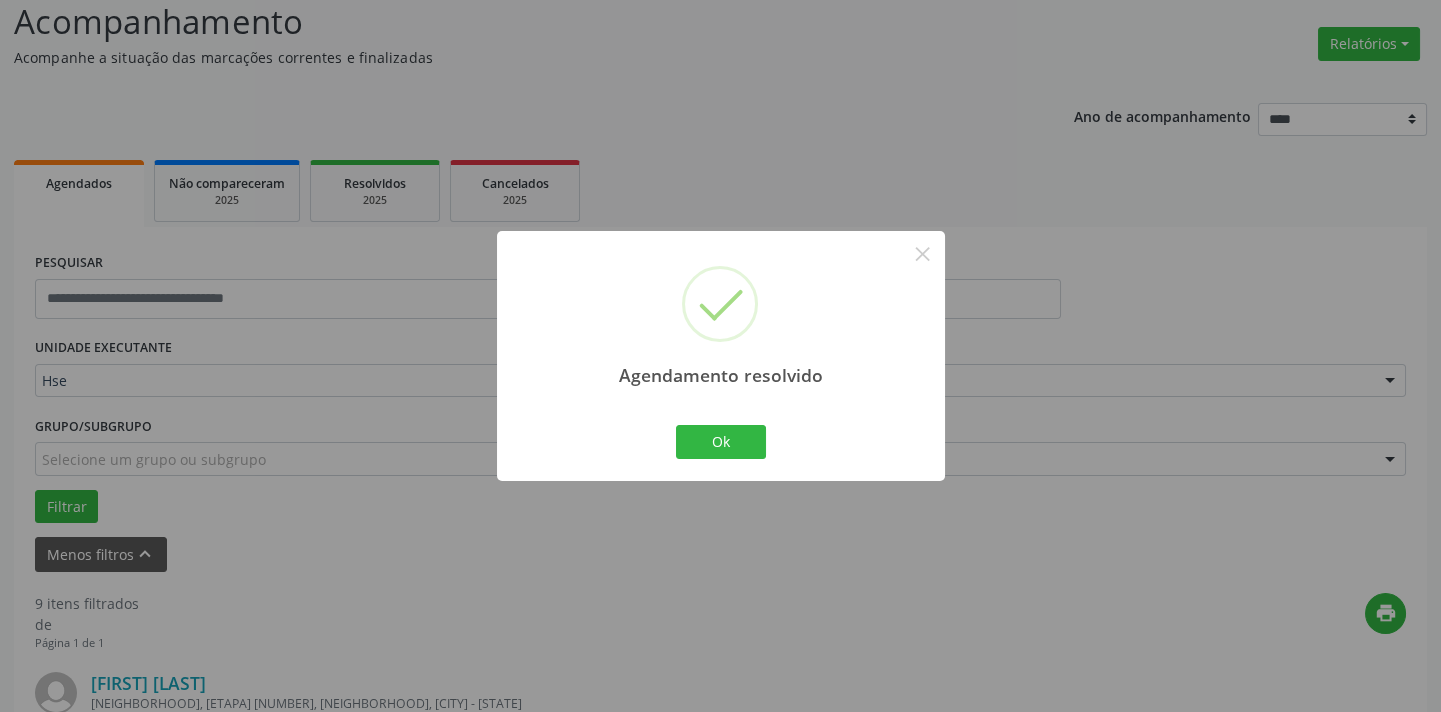 scroll, scrollTop: 550, scrollLeft: 0, axis: vertical 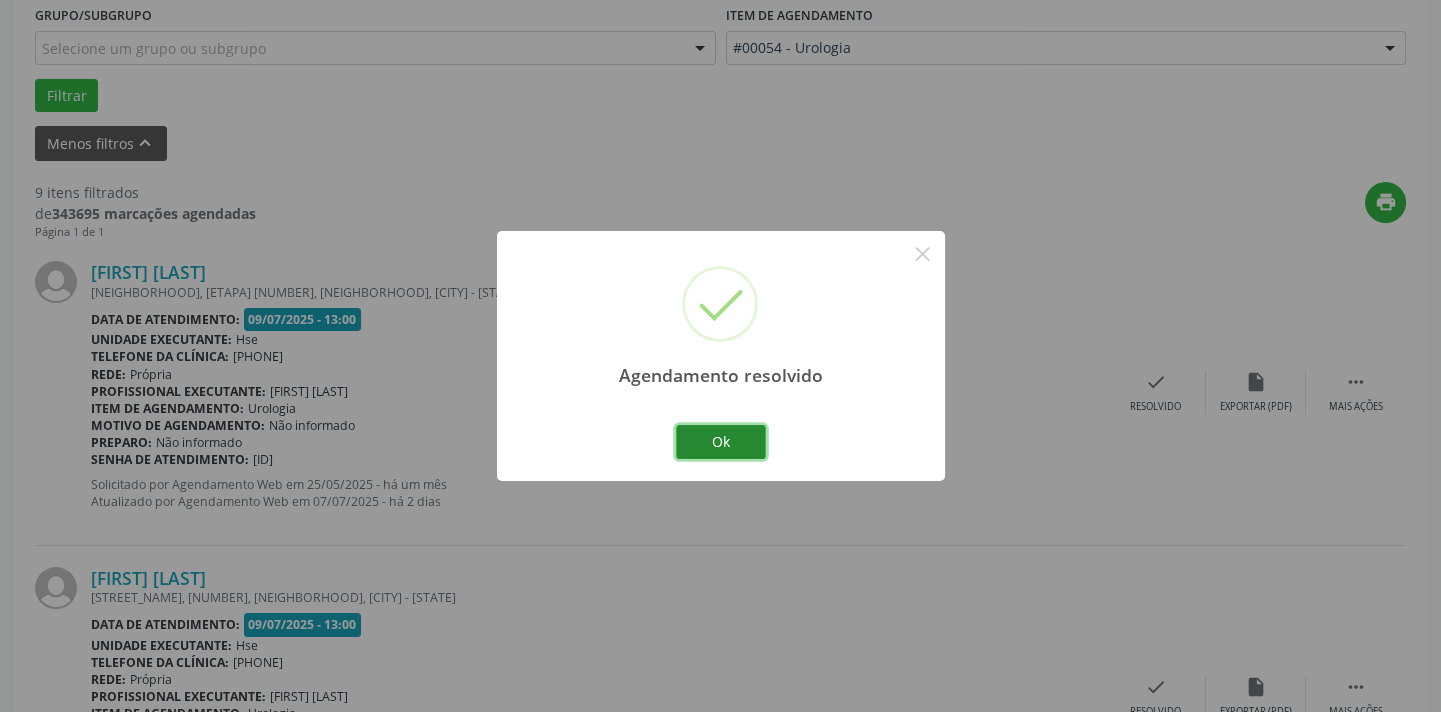 click on "Ok" at bounding box center (721, 442) 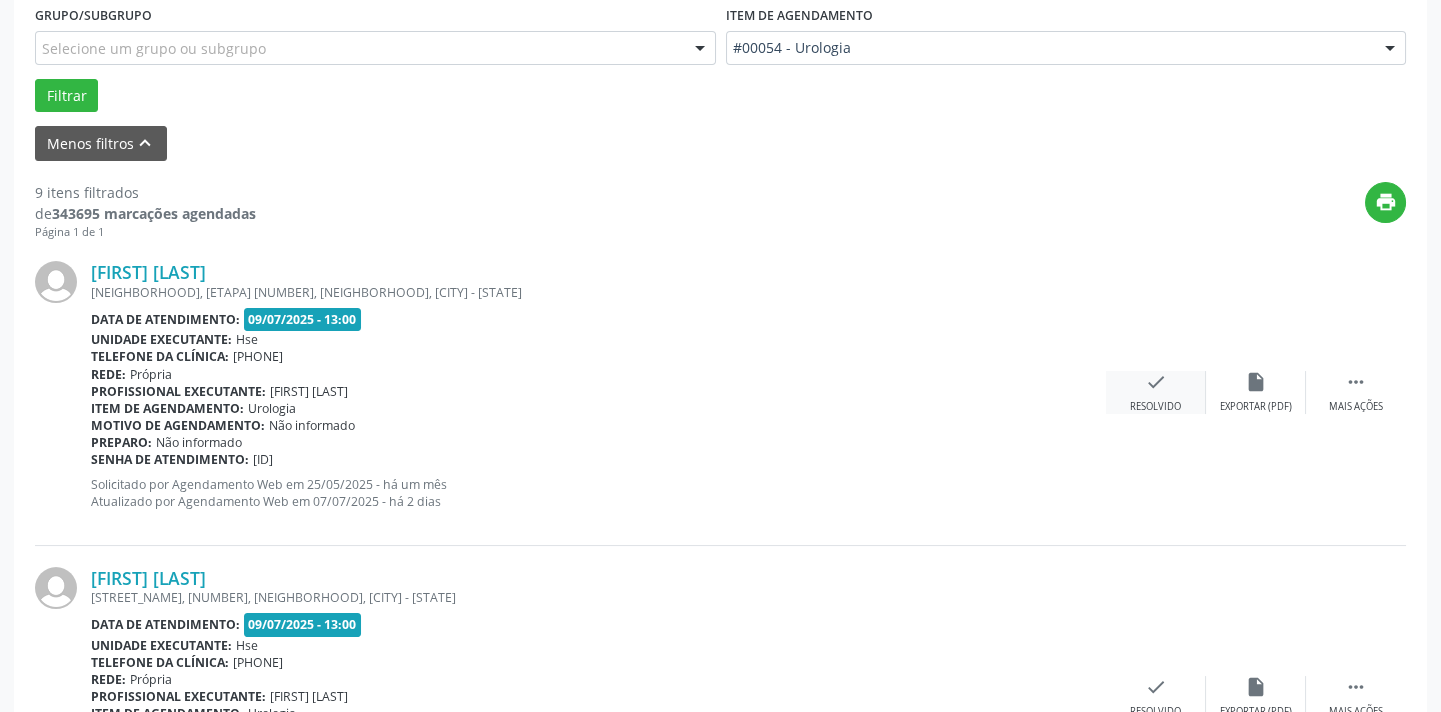 click on "Resolvido" at bounding box center (1256, 407) 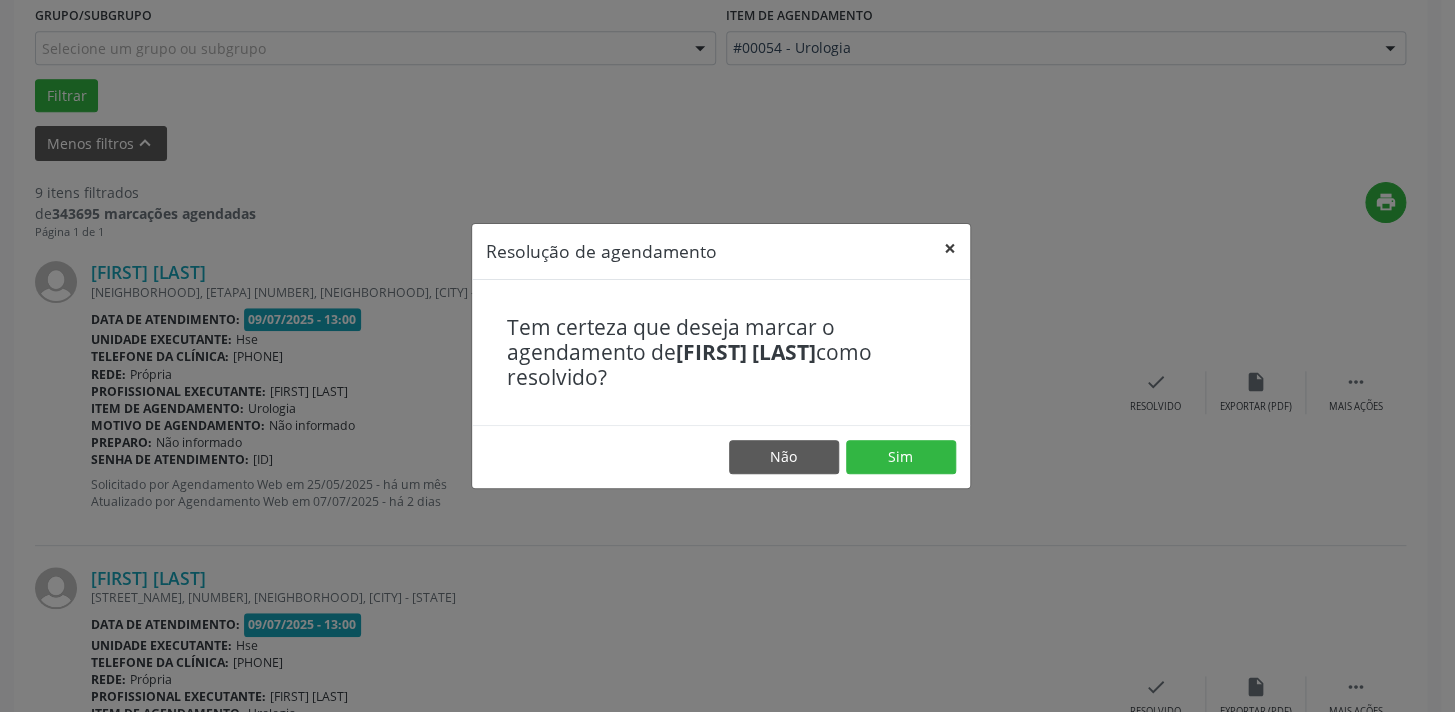click on "×" at bounding box center (950, 248) 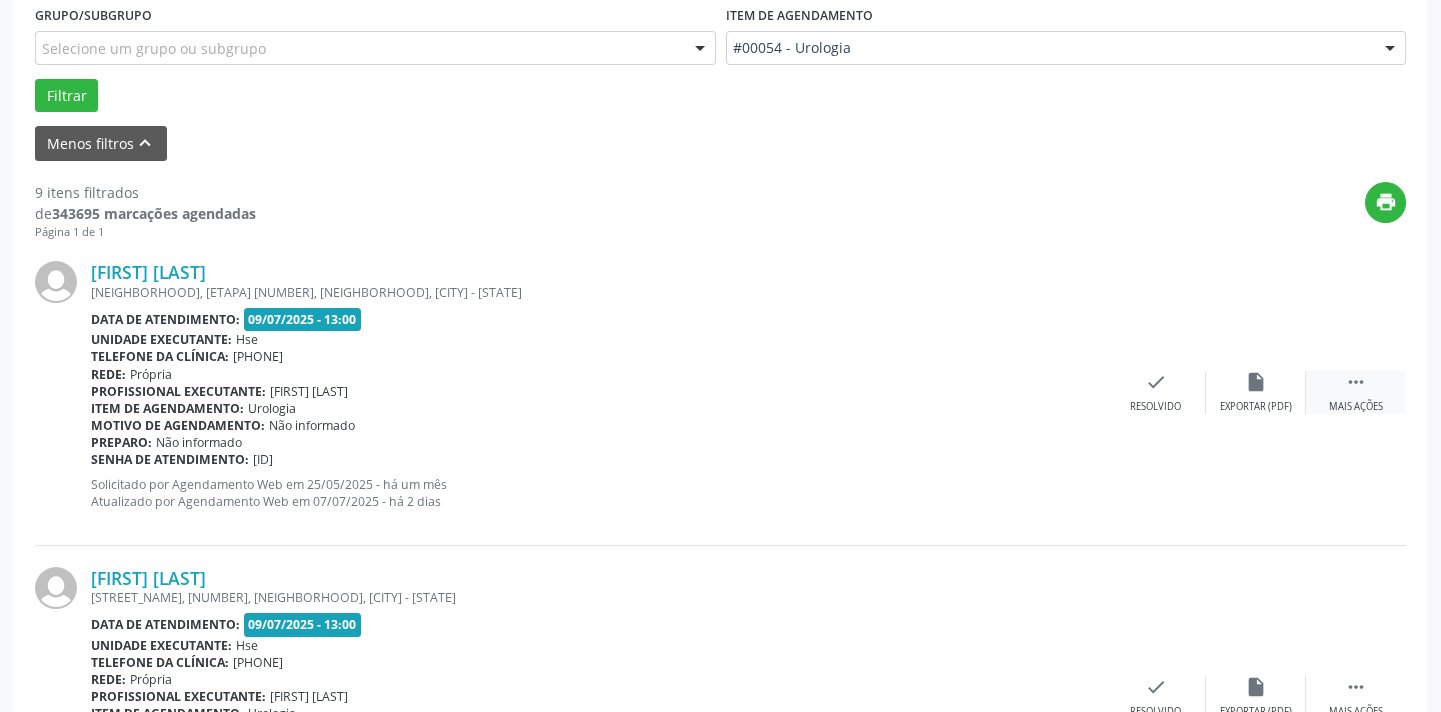 click on "
Mais ações" at bounding box center (1356, 392) 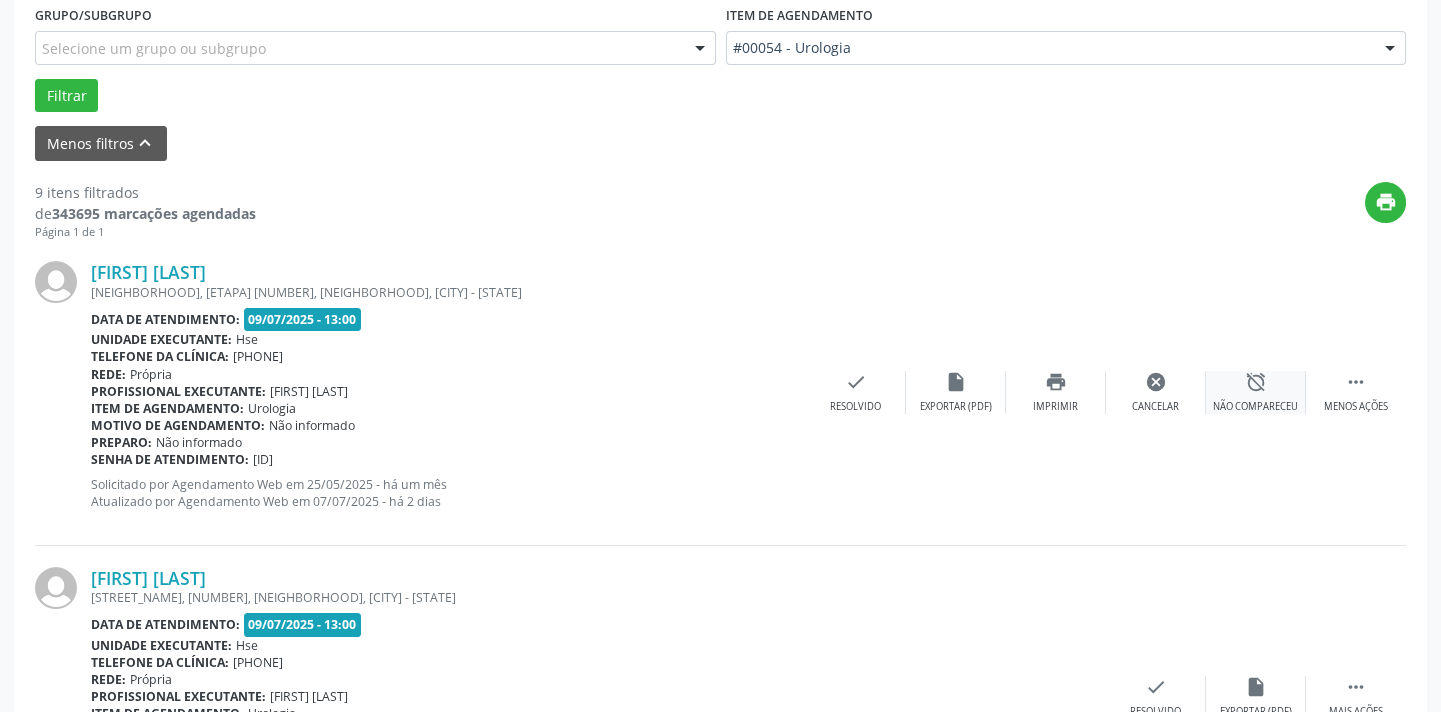 click on "alarm_off
Não compareceu" at bounding box center [1256, 392] 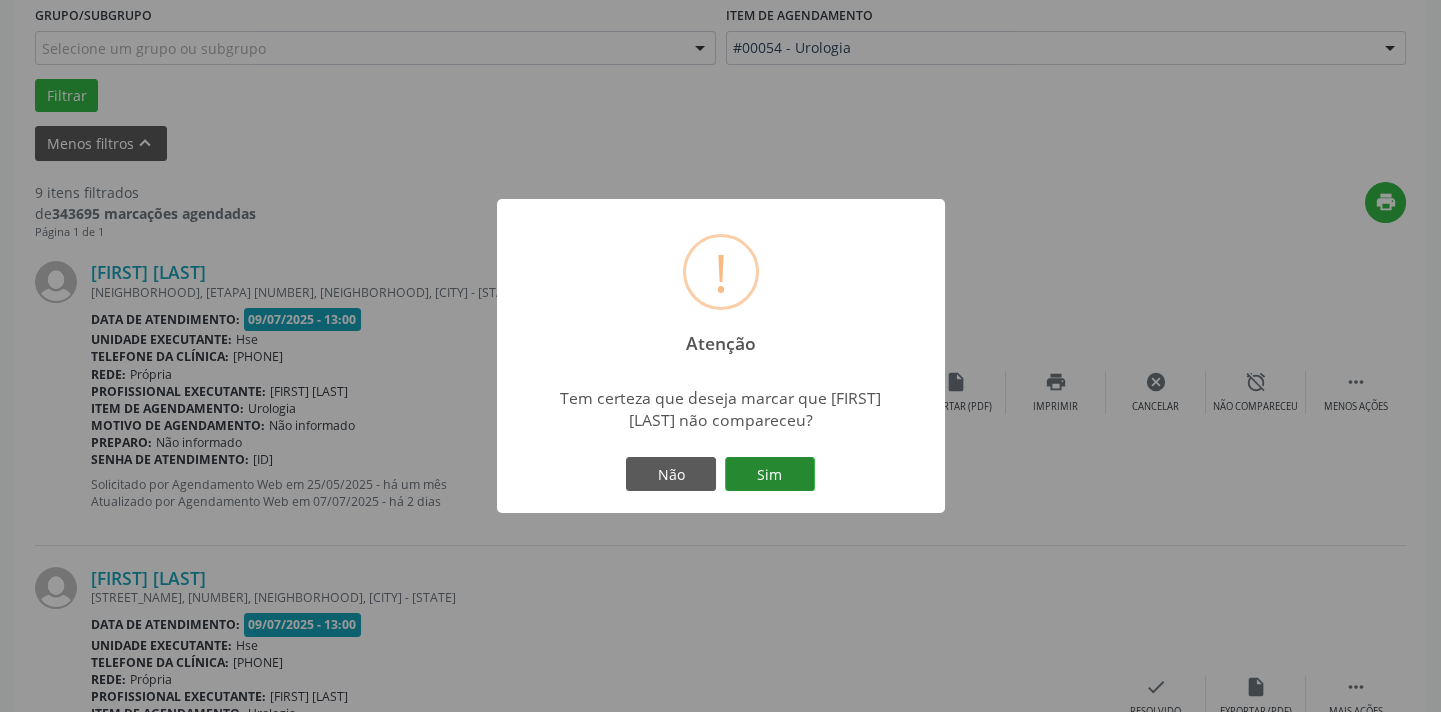 click on "Sim" at bounding box center [770, 474] 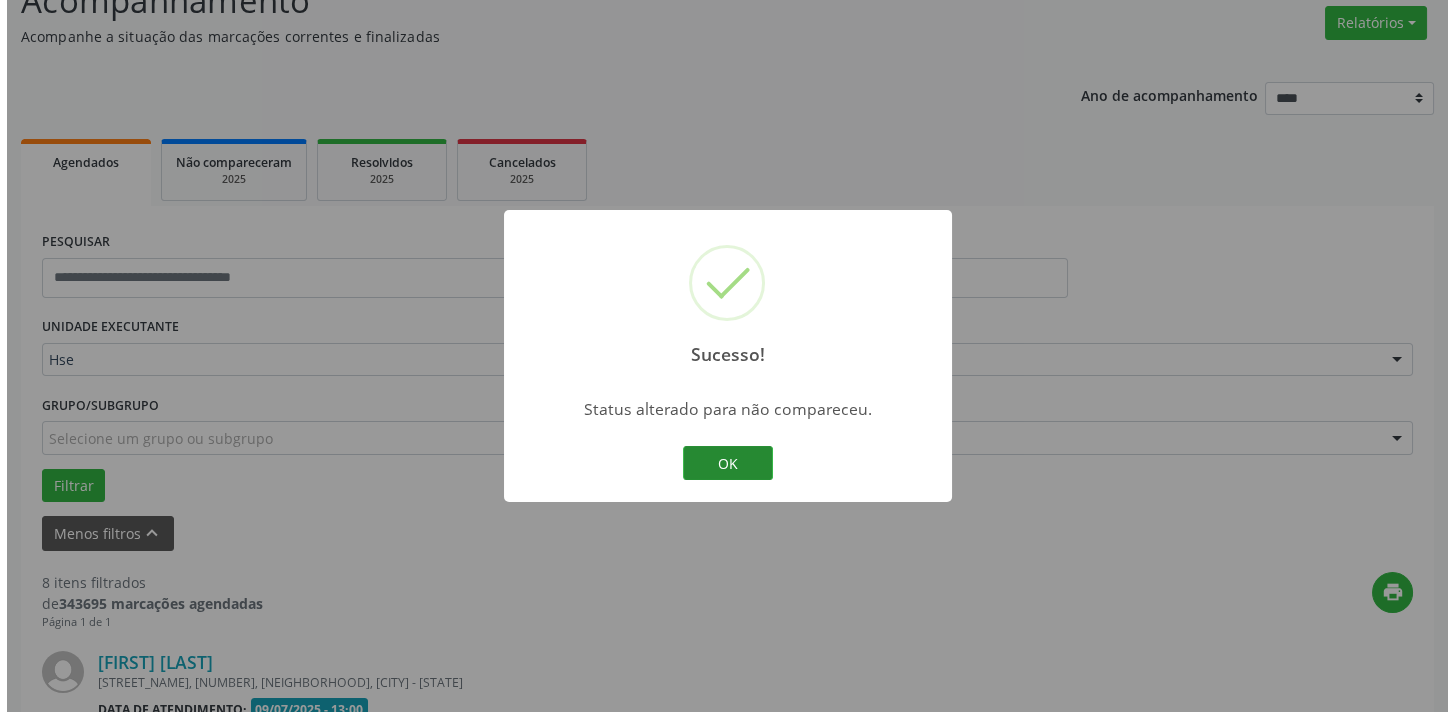 scroll, scrollTop: 550, scrollLeft: 0, axis: vertical 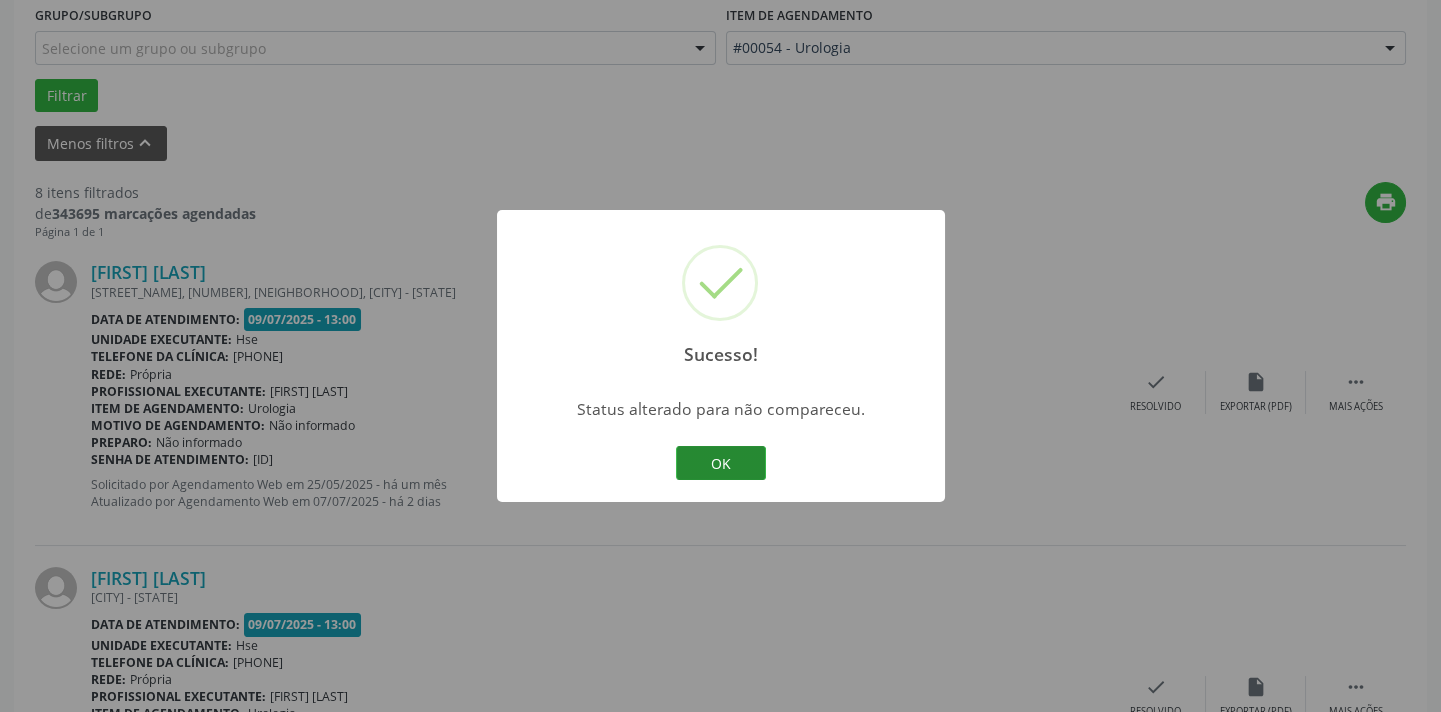 click on "OK" at bounding box center (721, 463) 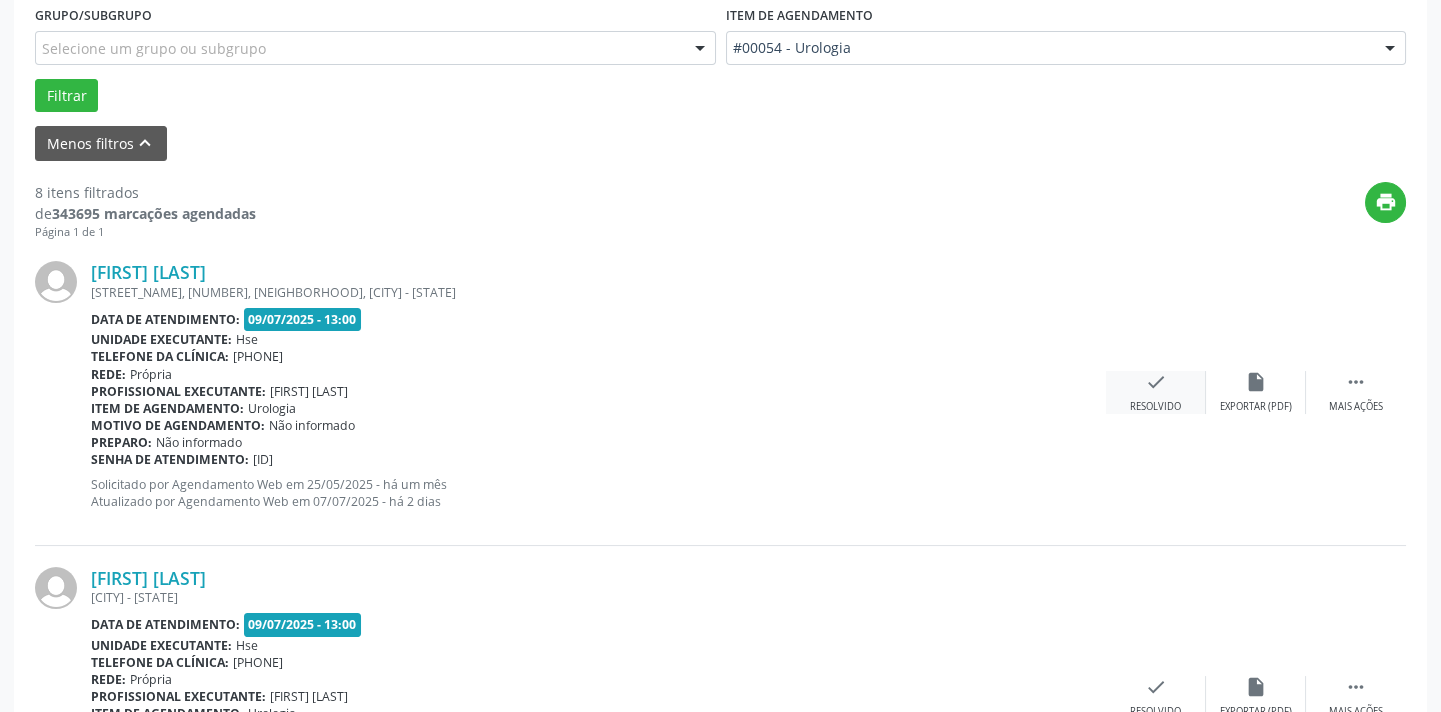 click on "check
Resolvido" at bounding box center [1156, 392] 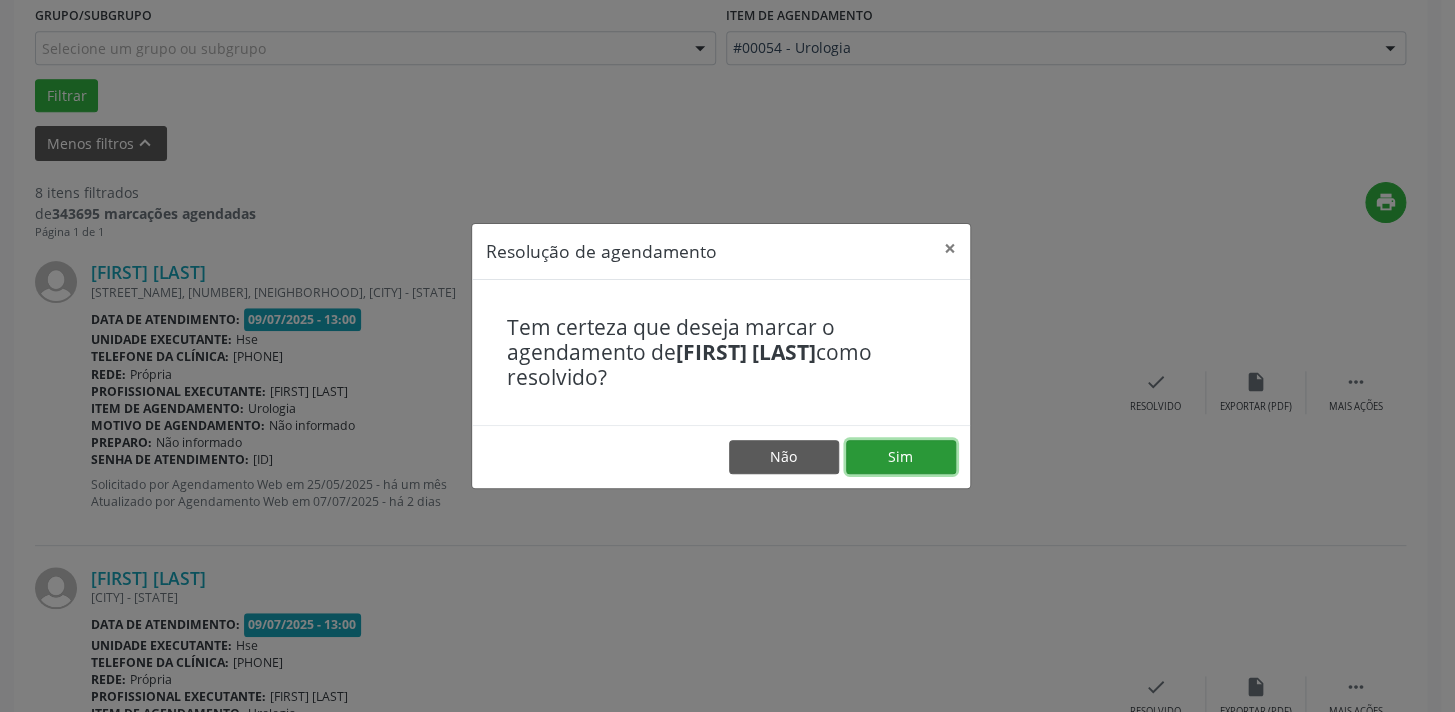 click on "Sim" at bounding box center (901, 457) 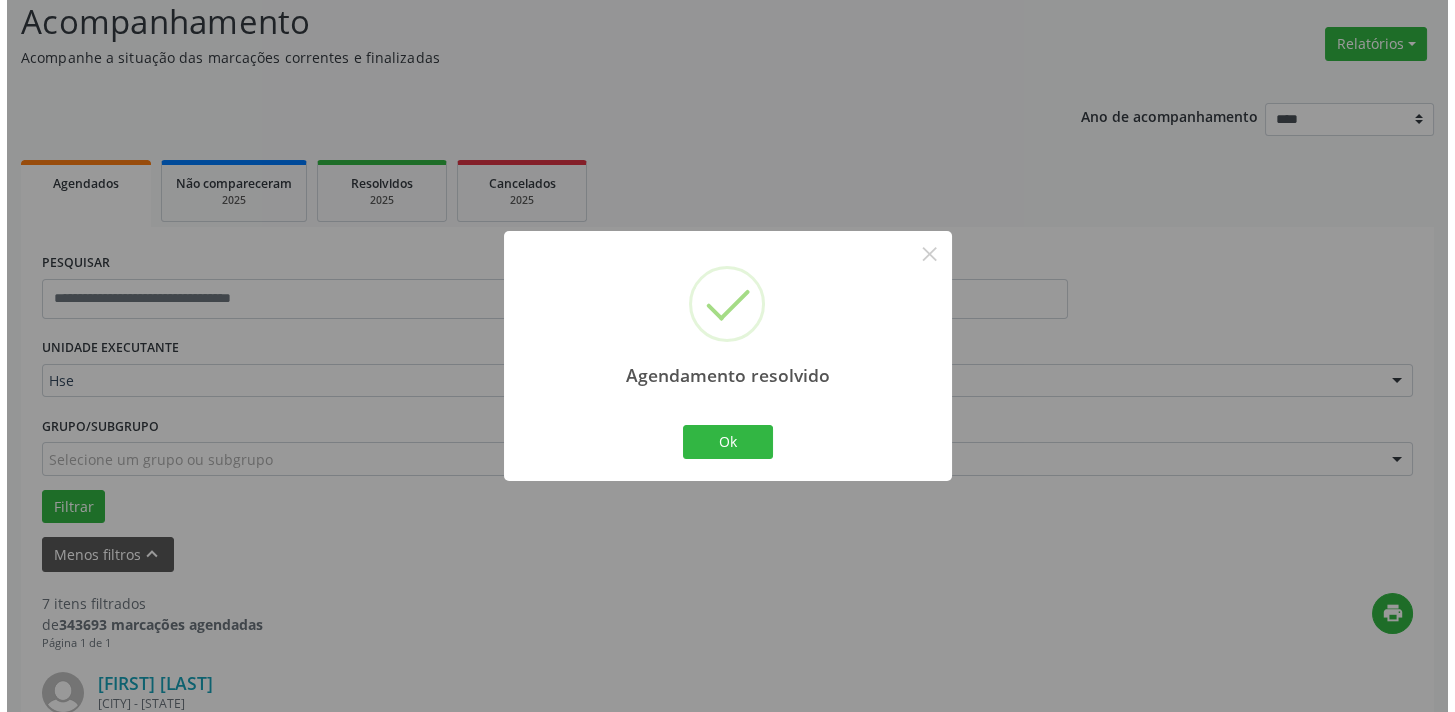 scroll, scrollTop: 550, scrollLeft: 0, axis: vertical 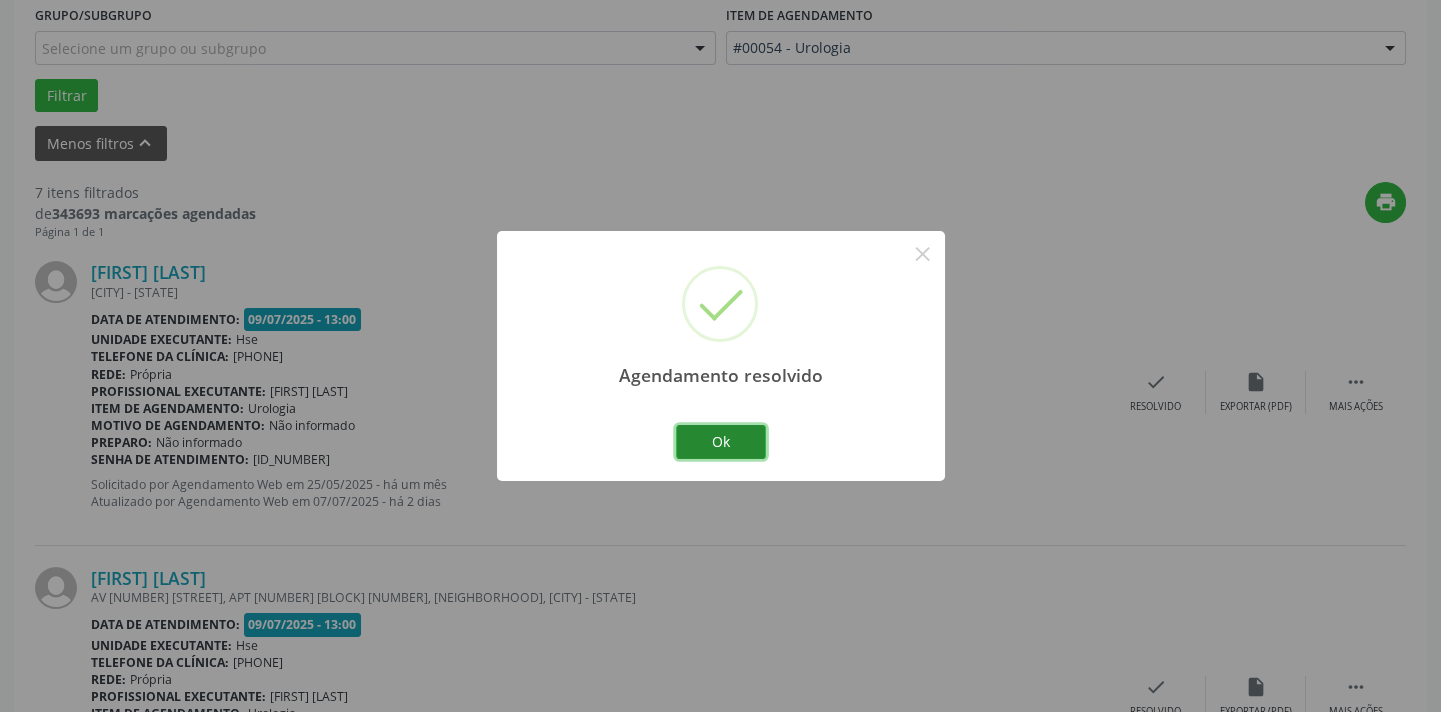 click on "Ok" at bounding box center [721, 442] 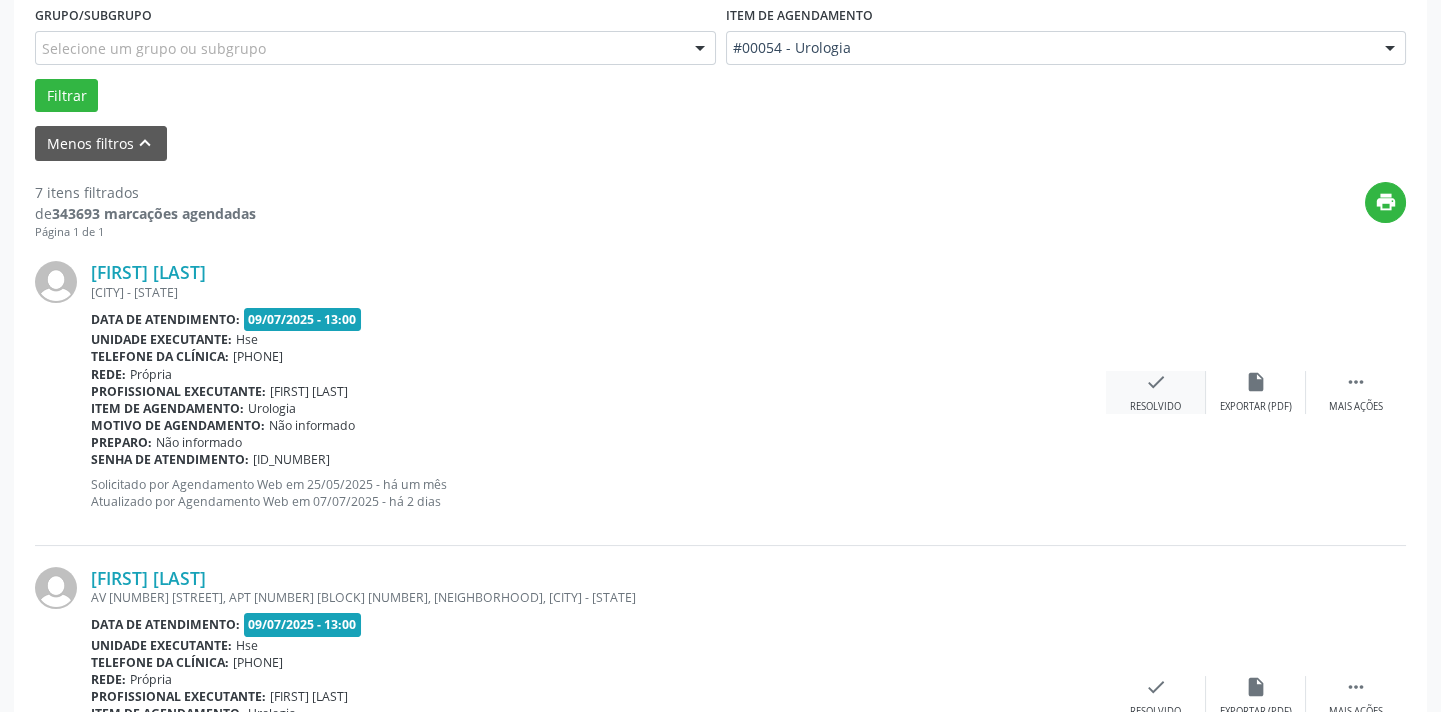 click on "Resolvido" at bounding box center (1256, 407) 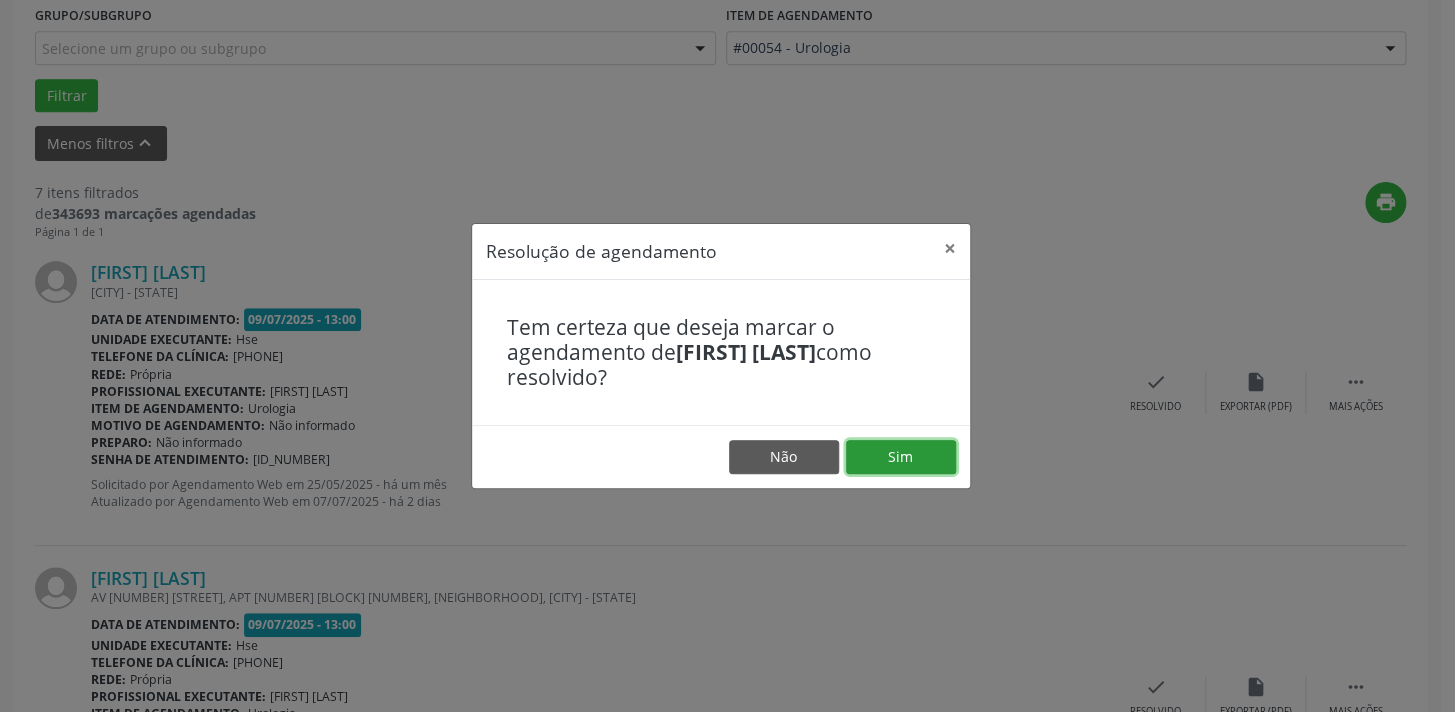 click on "Sim" at bounding box center [901, 457] 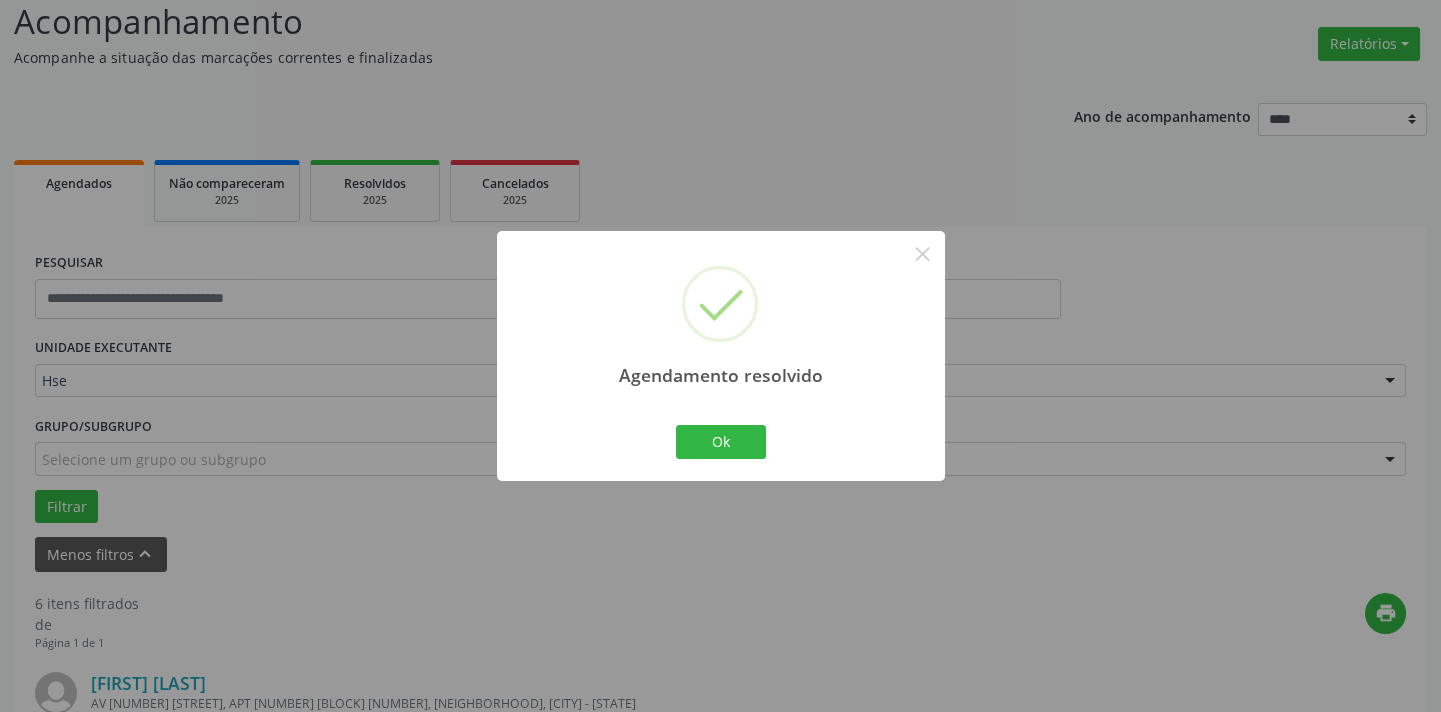 scroll, scrollTop: 550, scrollLeft: 0, axis: vertical 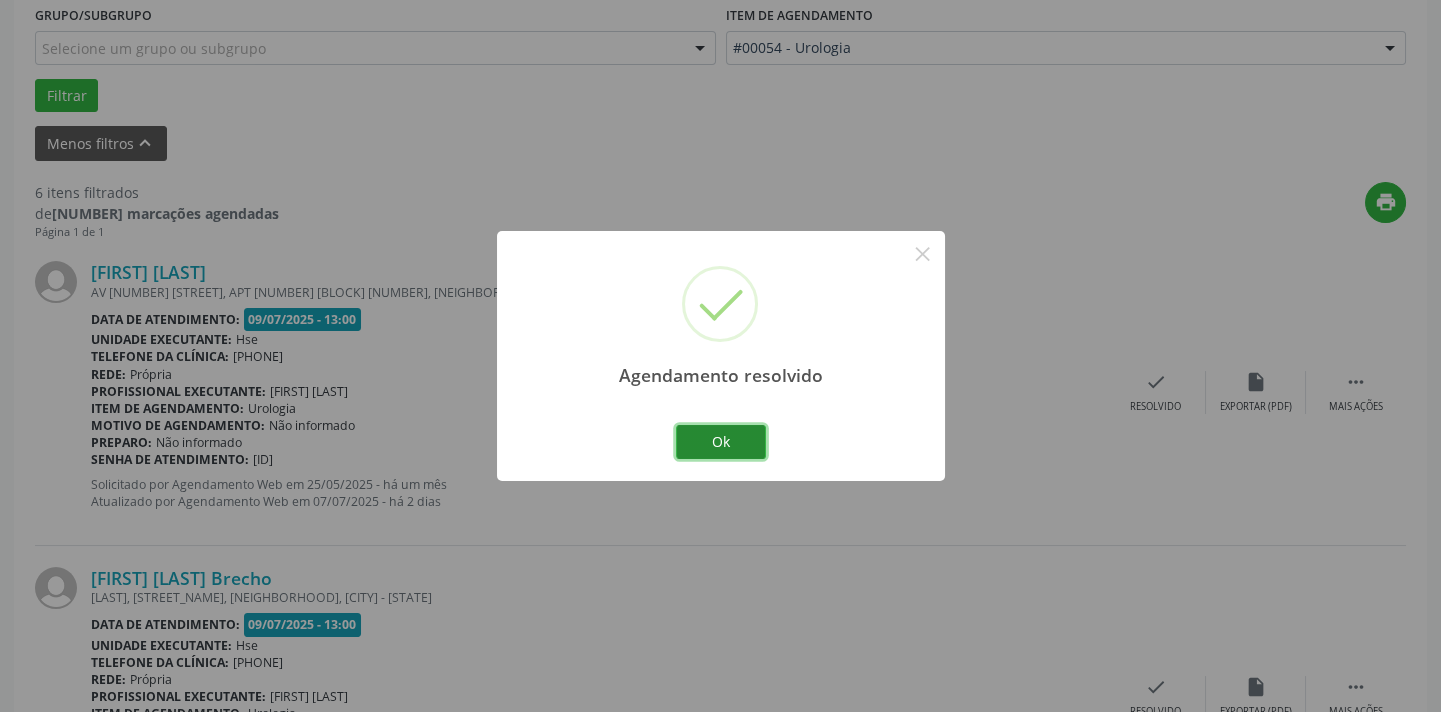 click on "Ok" at bounding box center [721, 442] 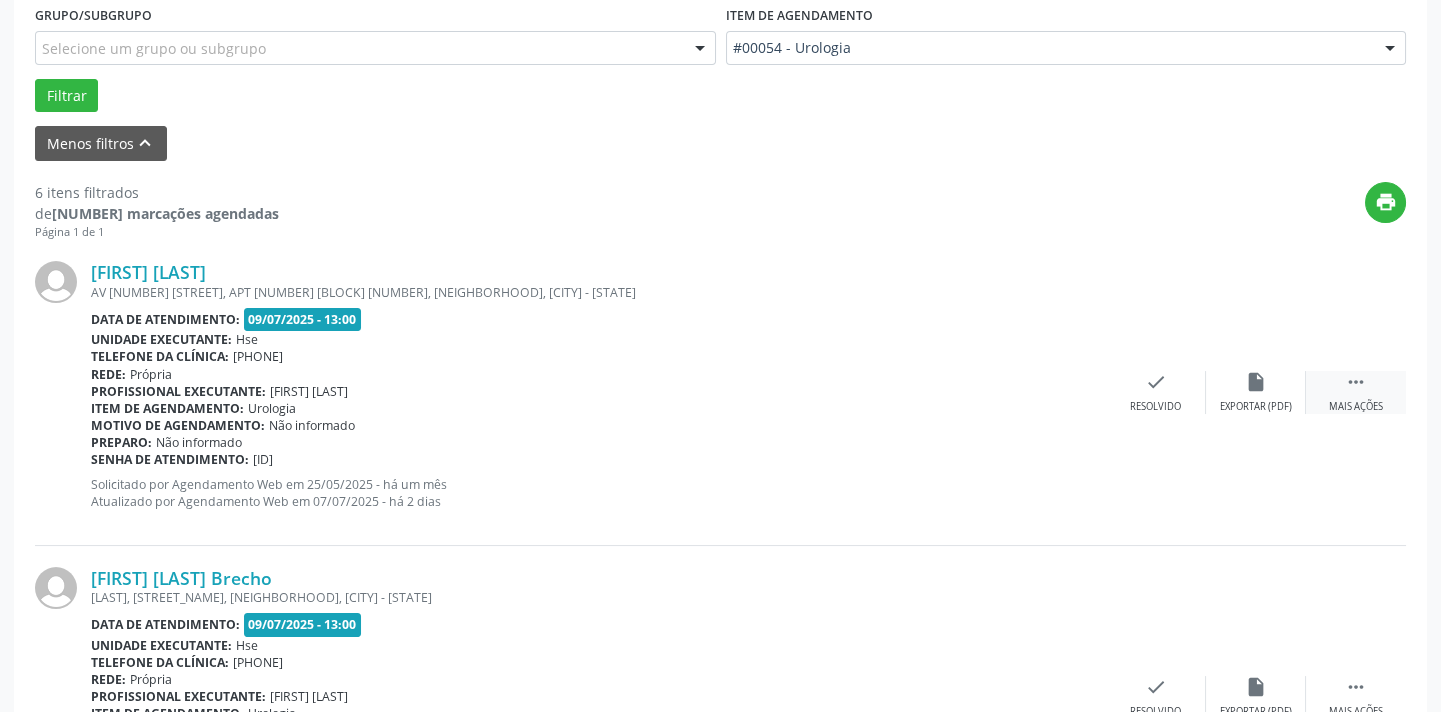 click on "
Mais ações" at bounding box center (1356, 392) 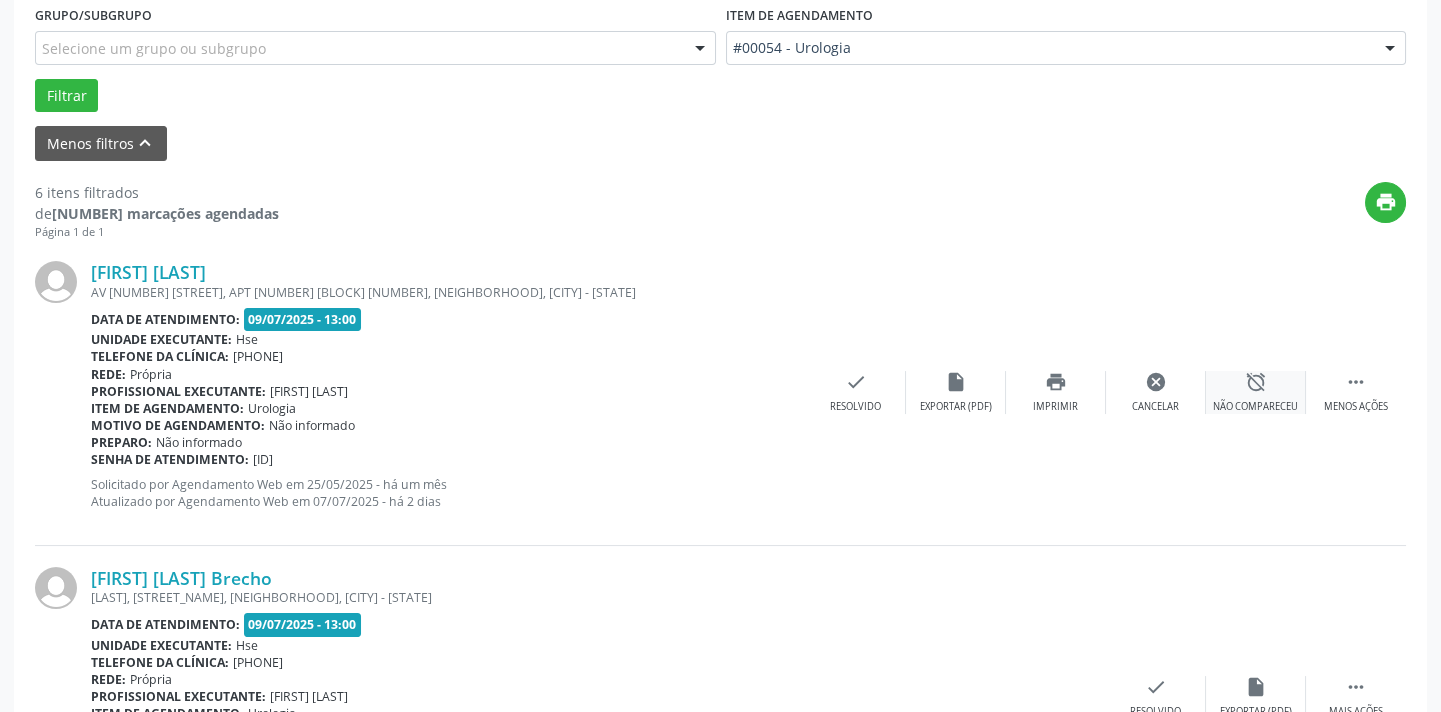 click on "alarm_off" at bounding box center (1256, 382) 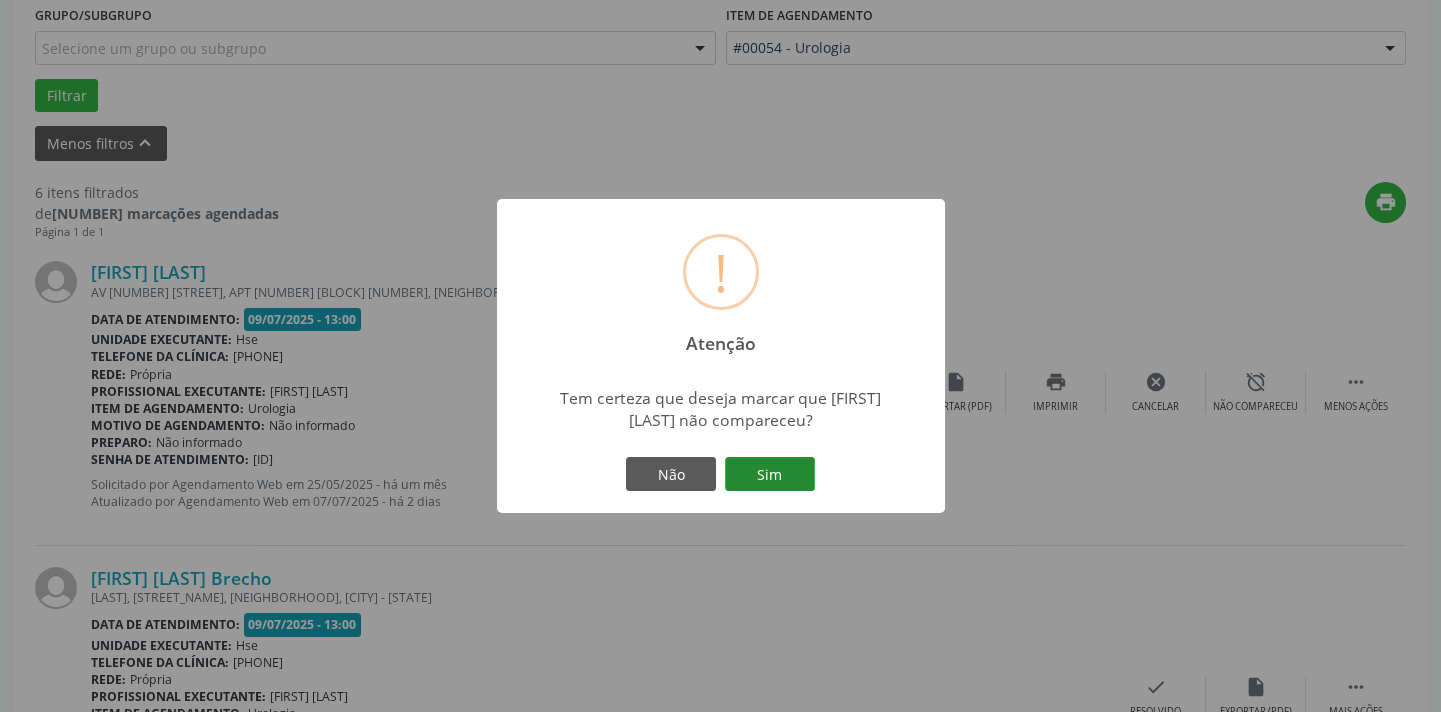 click on "Sim" at bounding box center (770, 474) 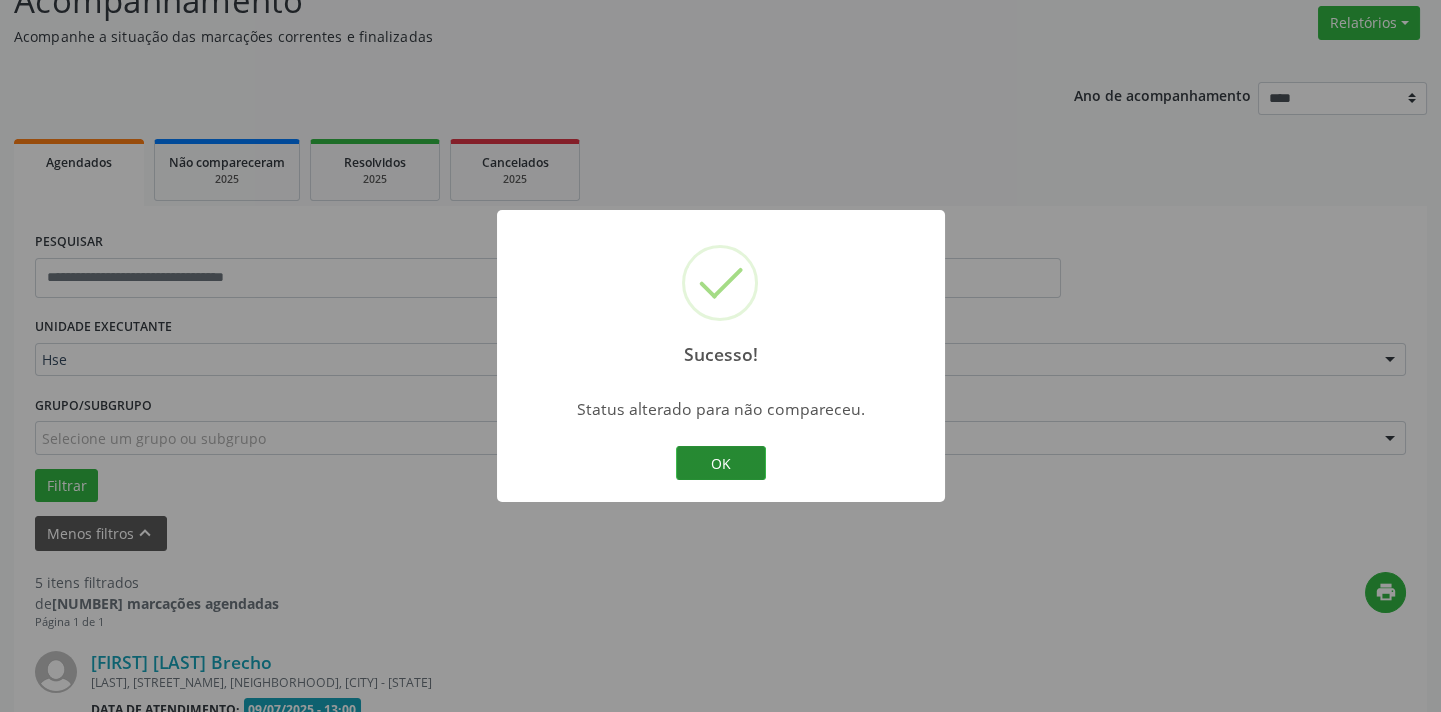 scroll, scrollTop: 550, scrollLeft: 0, axis: vertical 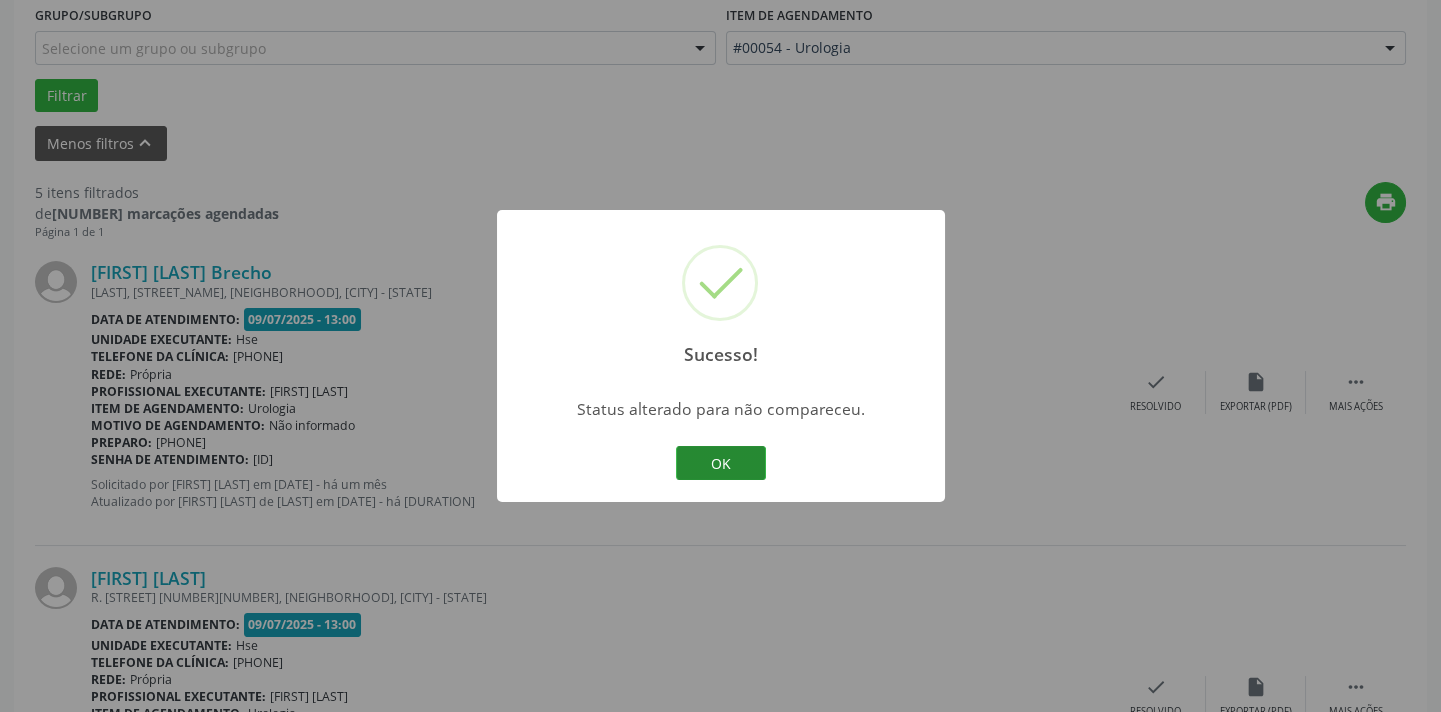 click on "OK" at bounding box center (721, 463) 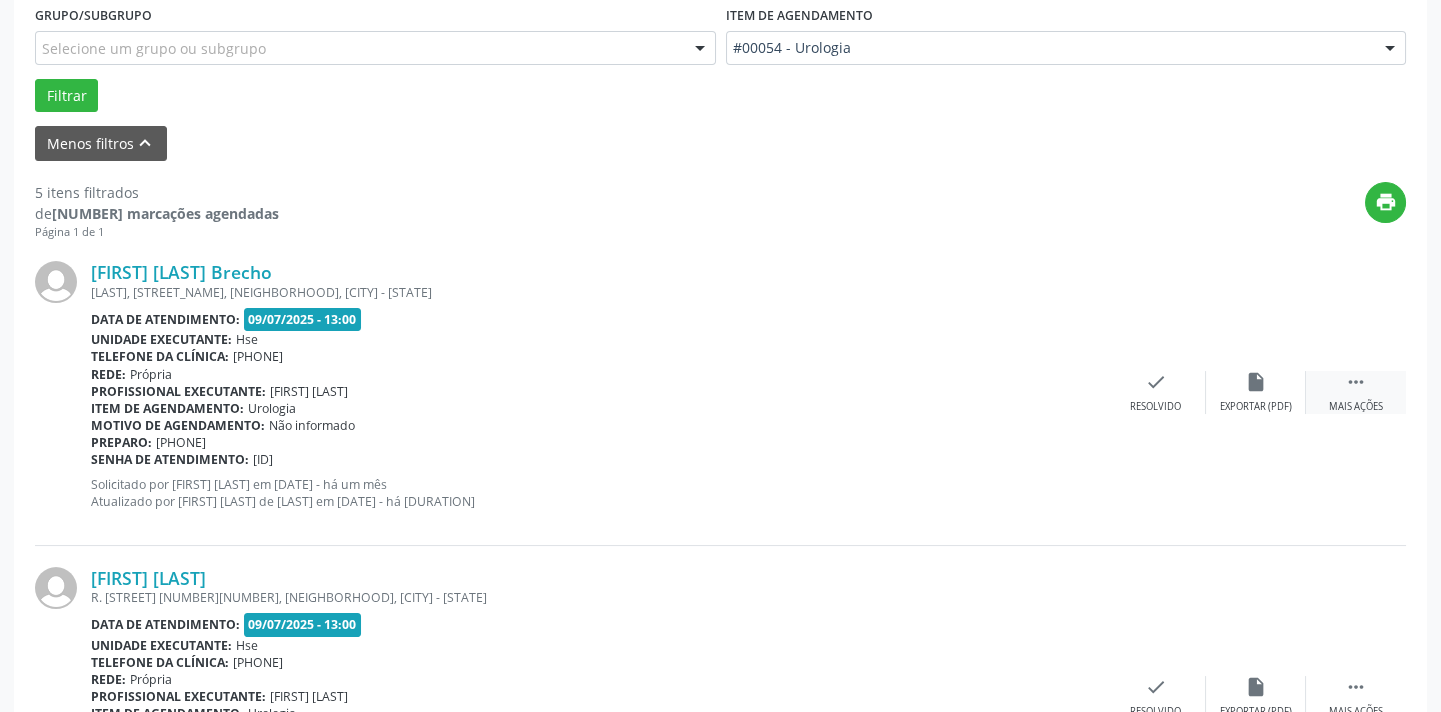click on "
Mais ações" at bounding box center [1356, 392] 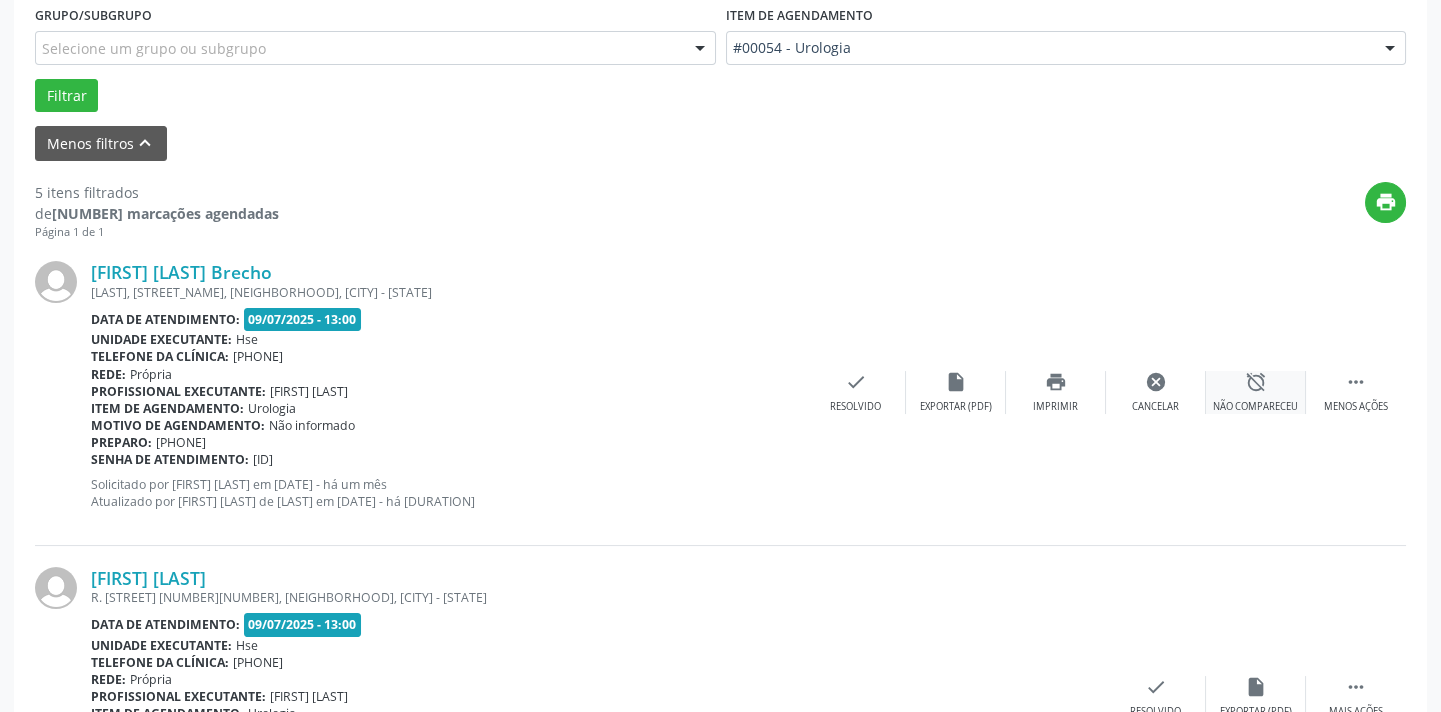 click on "alarm_off
Não compareceu" at bounding box center [1256, 392] 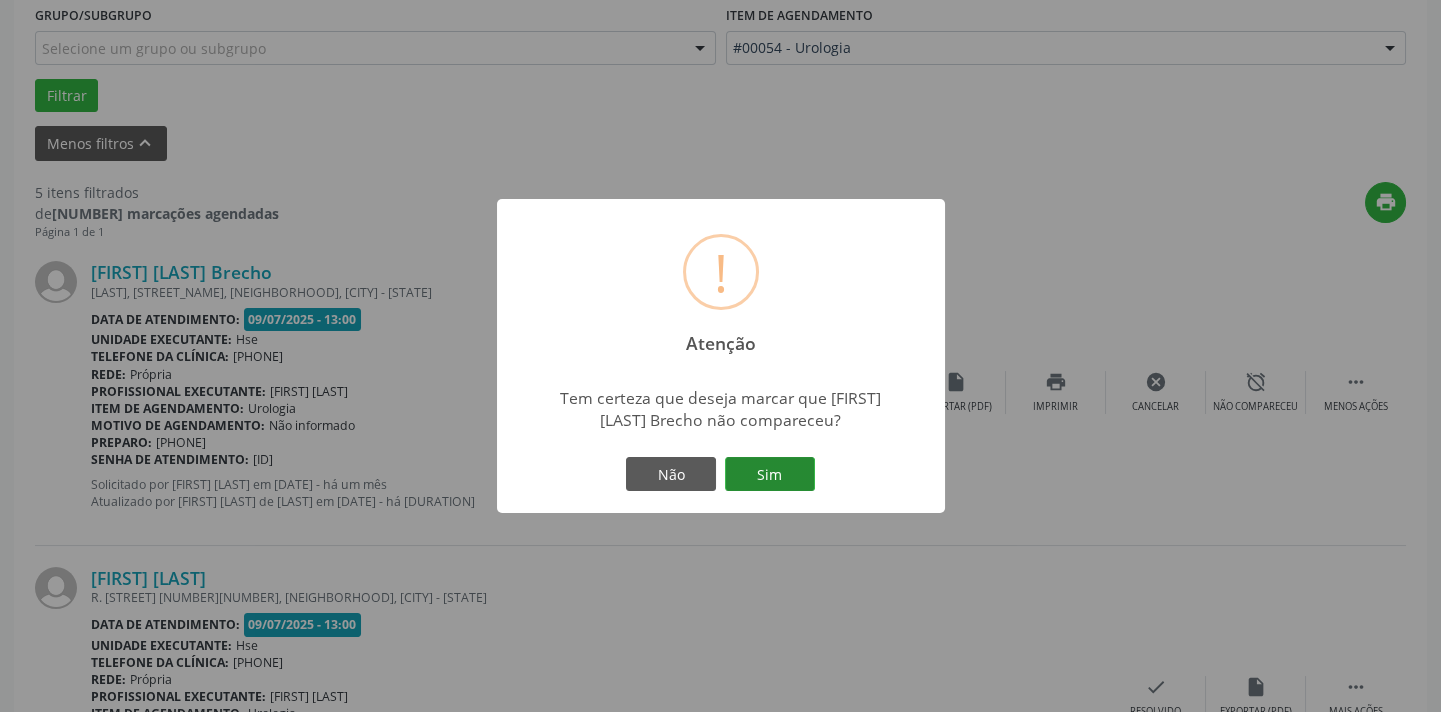 click on "Sim" at bounding box center (770, 474) 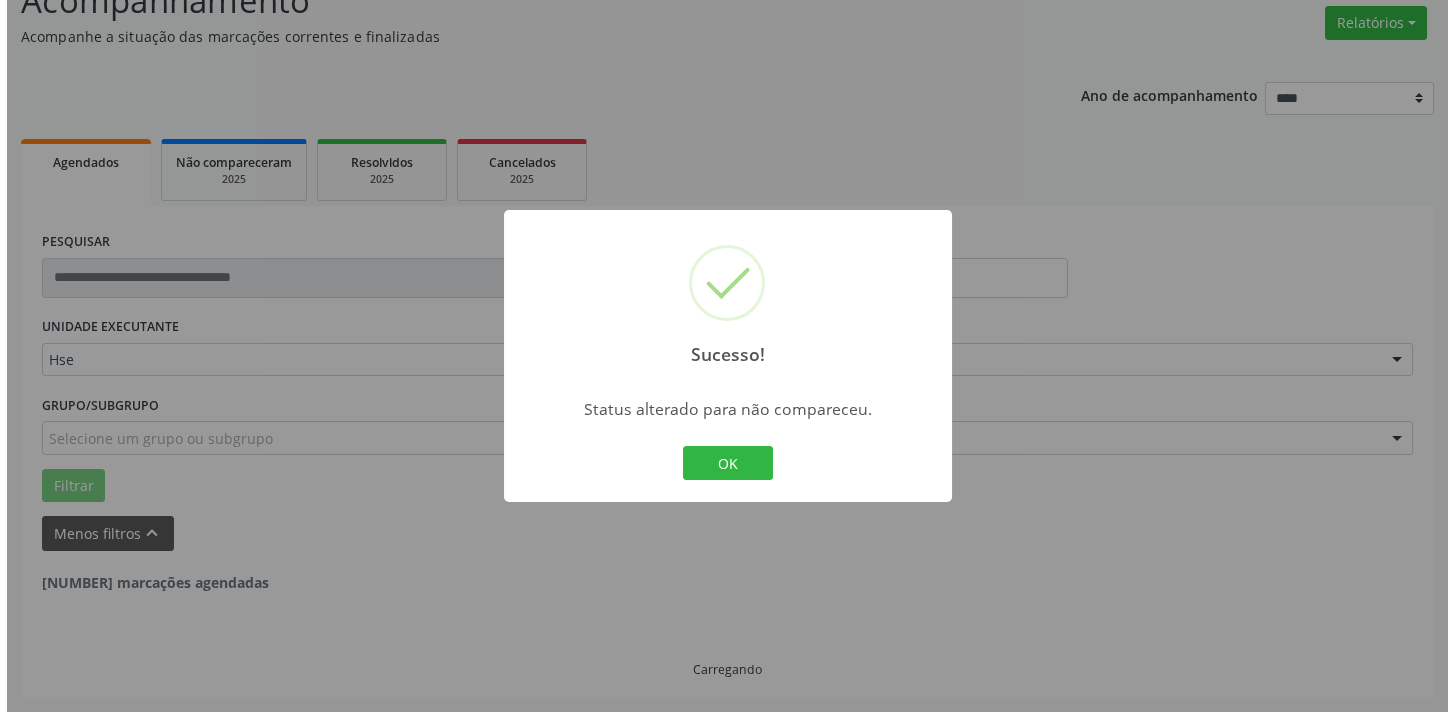 scroll, scrollTop: 550, scrollLeft: 0, axis: vertical 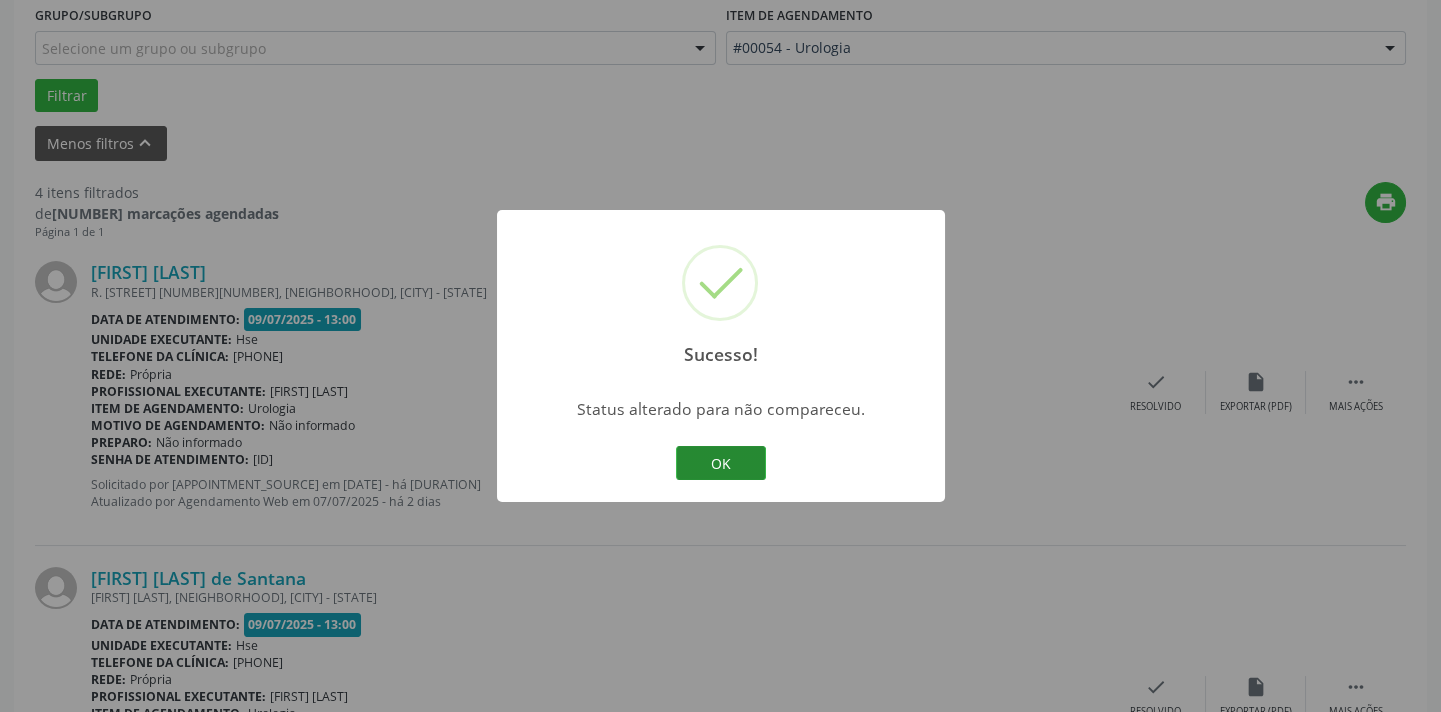 click on "OK" at bounding box center (721, 463) 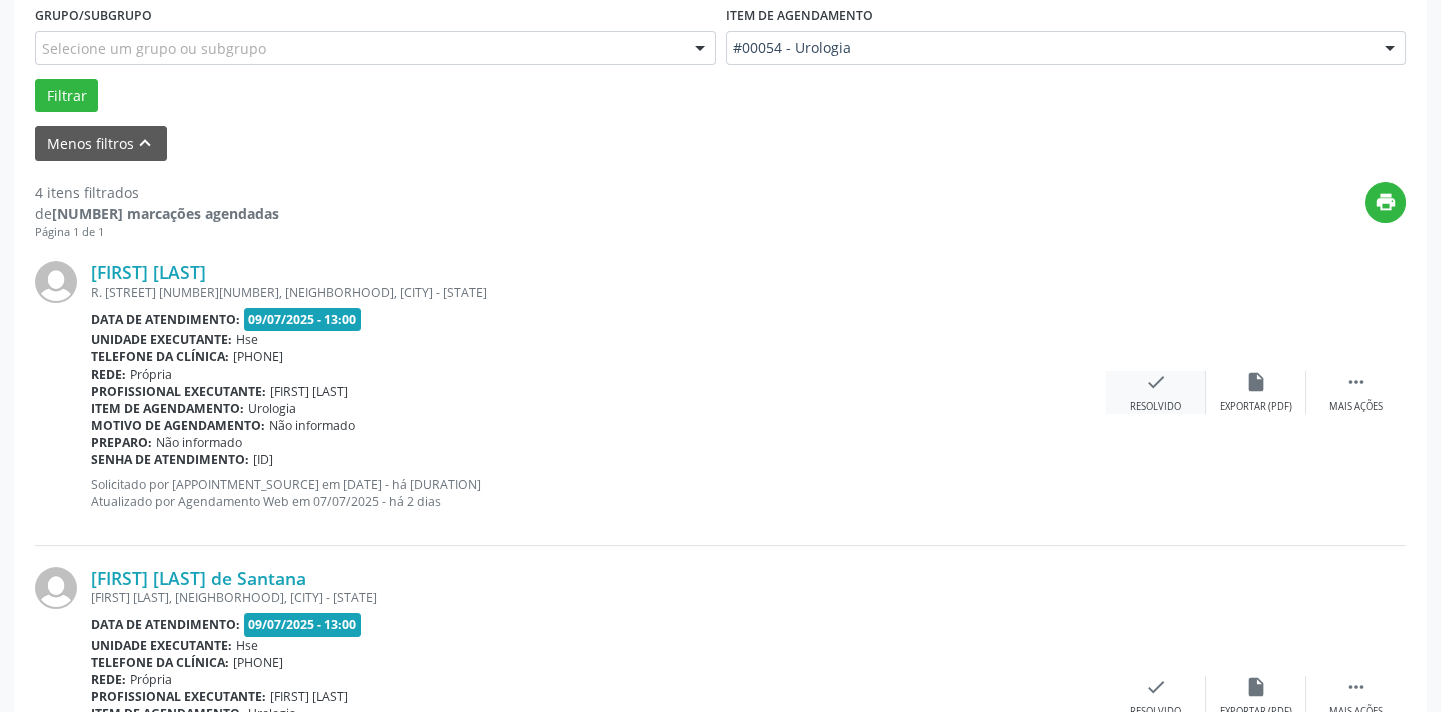 click on "Resolvido" at bounding box center (1256, 407) 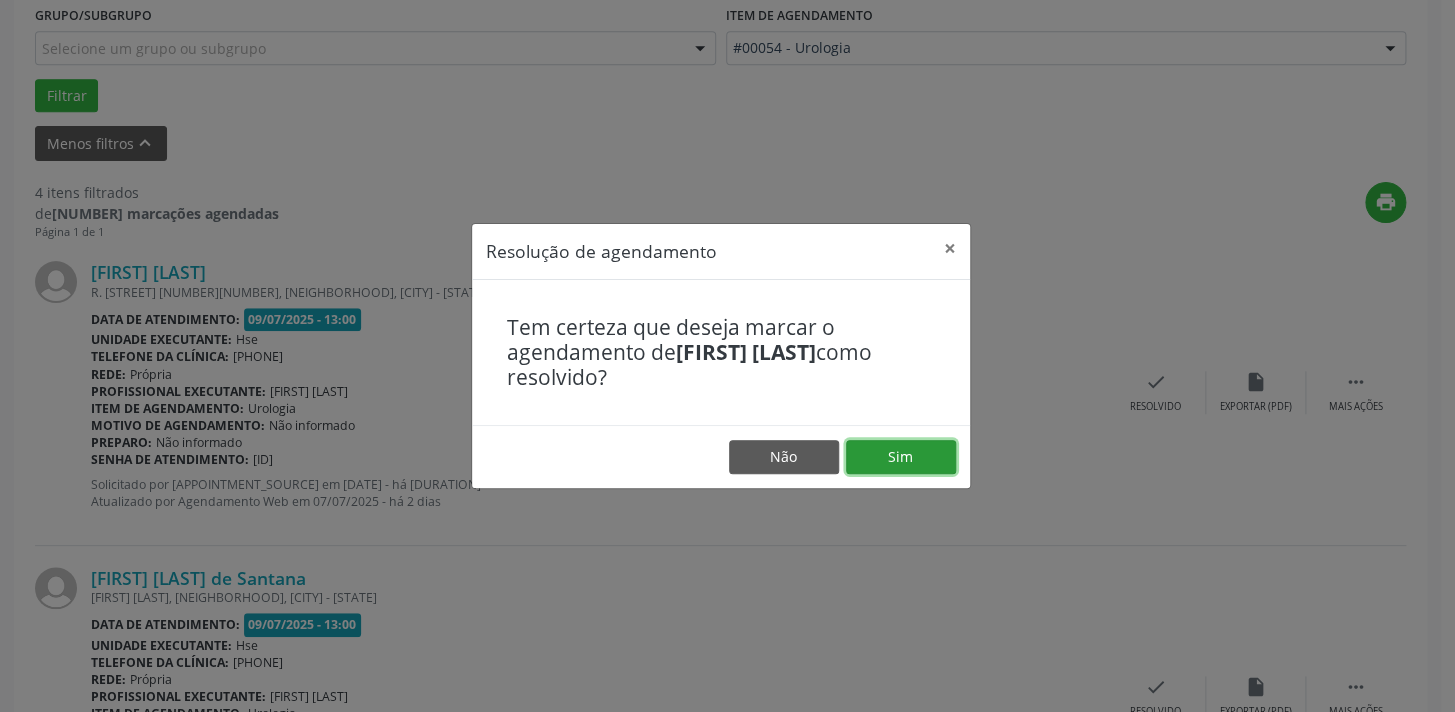 click on "Sim" at bounding box center [901, 457] 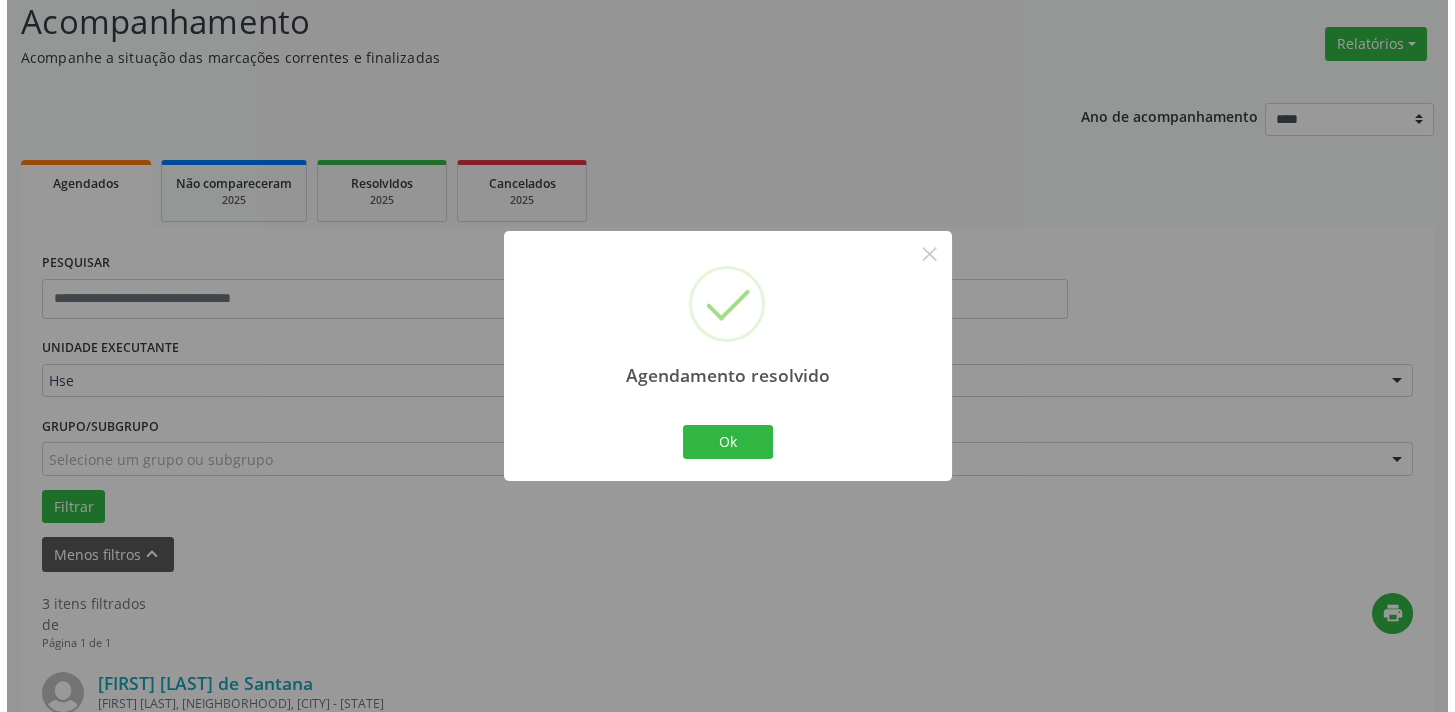scroll, scrollTop: 550, scrollLeft: 0, axis: vertical 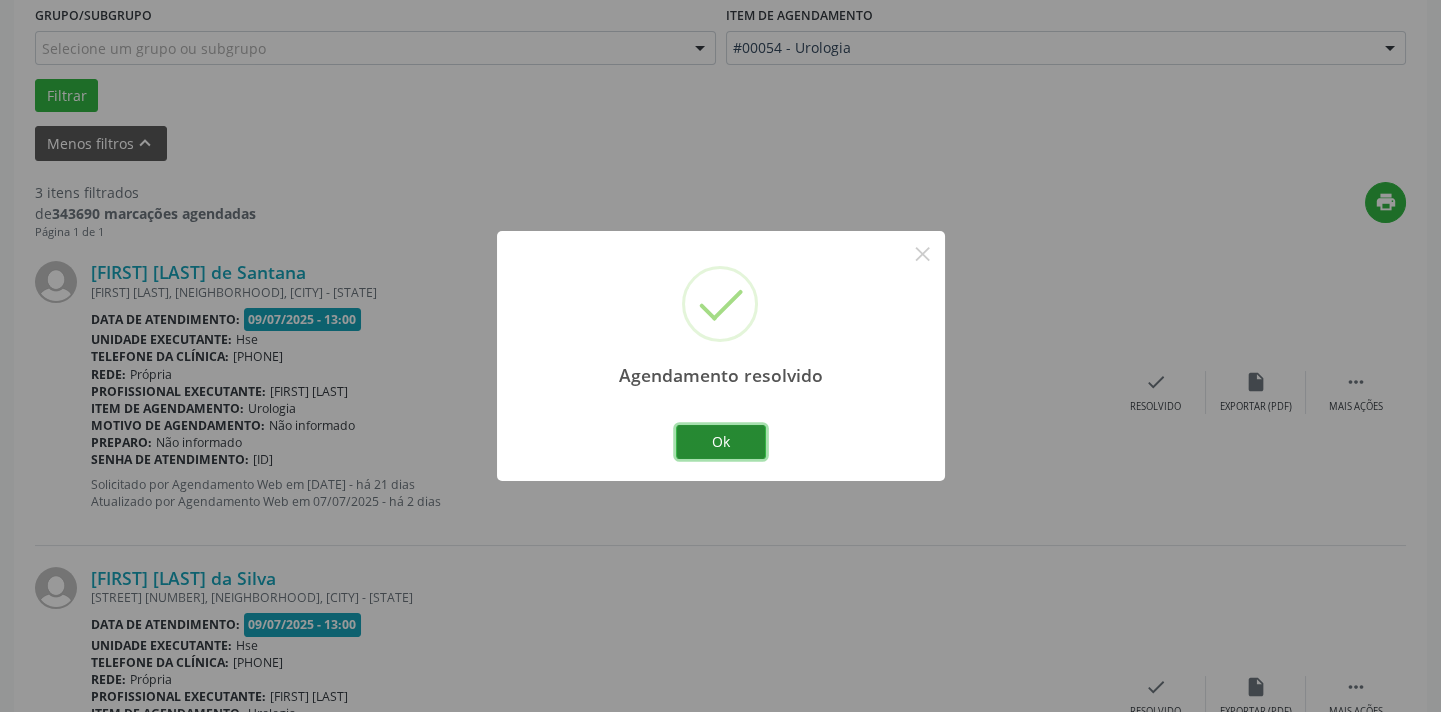 click on "Ok" at bounding box center [721, 442] 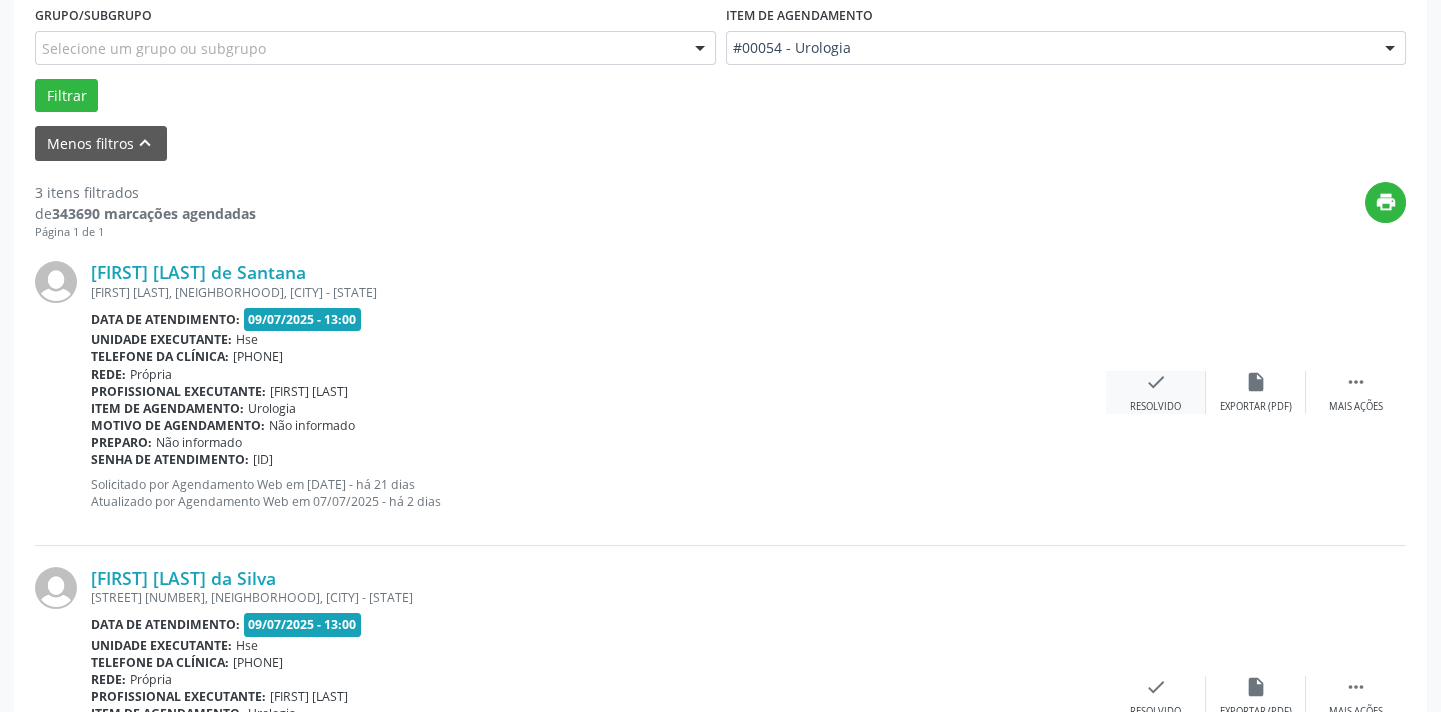 click on "check" at bounding box center [1256, 382] 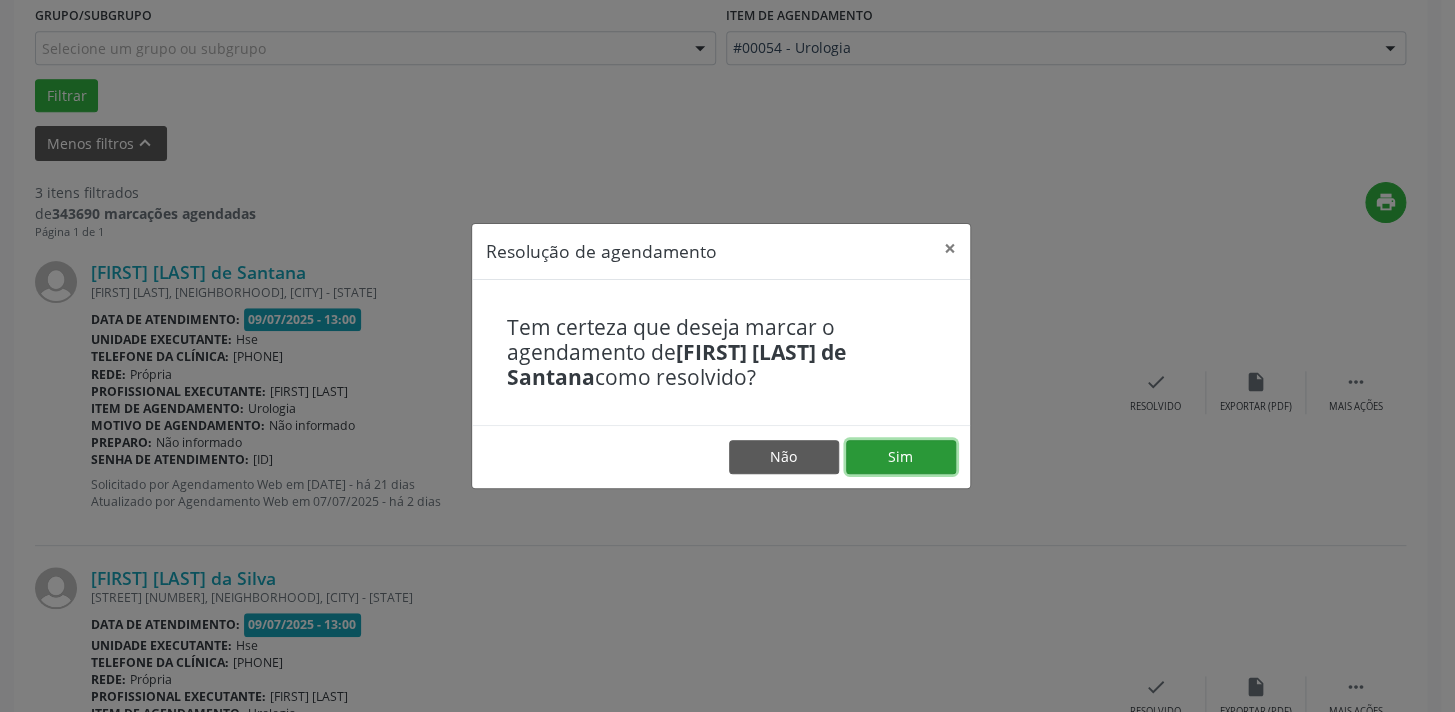 click on "Sim" at bounding box center (901, 457) 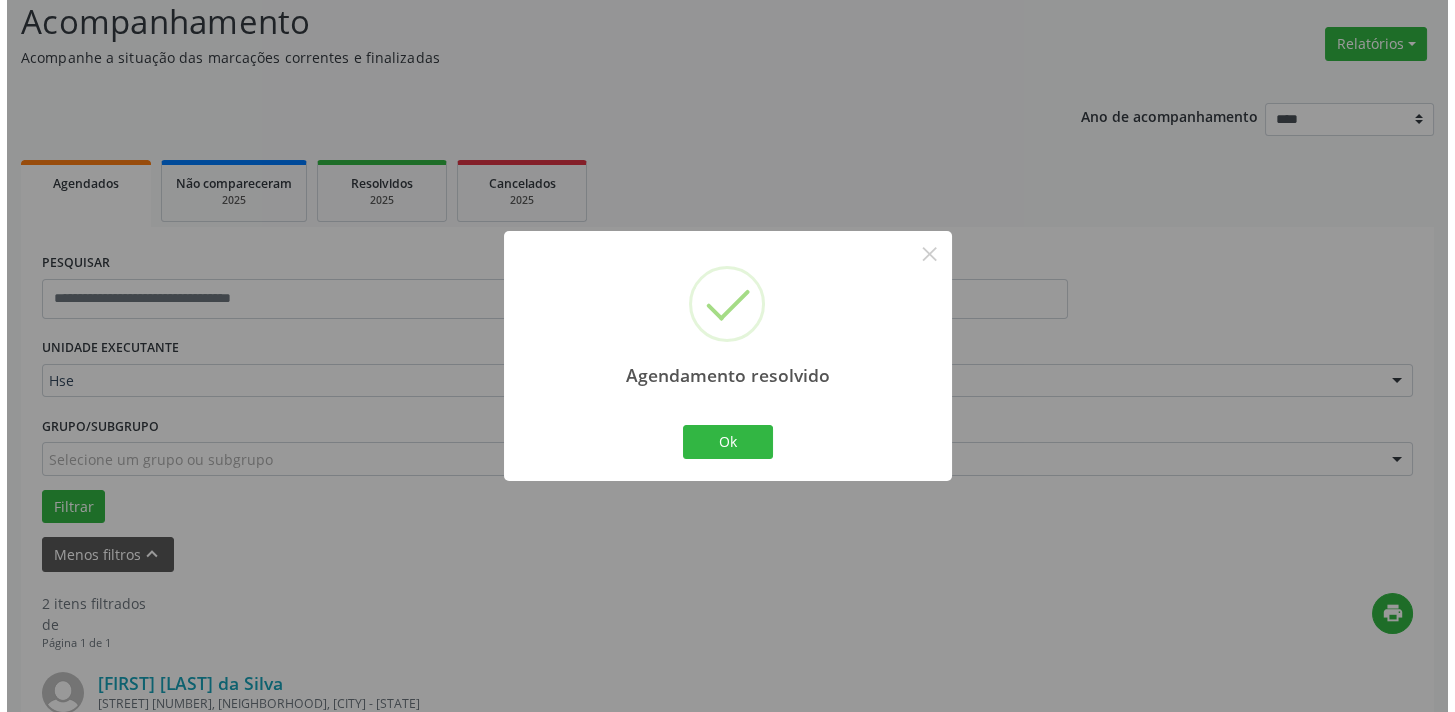 scroll, scrollTop: 550, scrollLeft: 0, axis: vertical 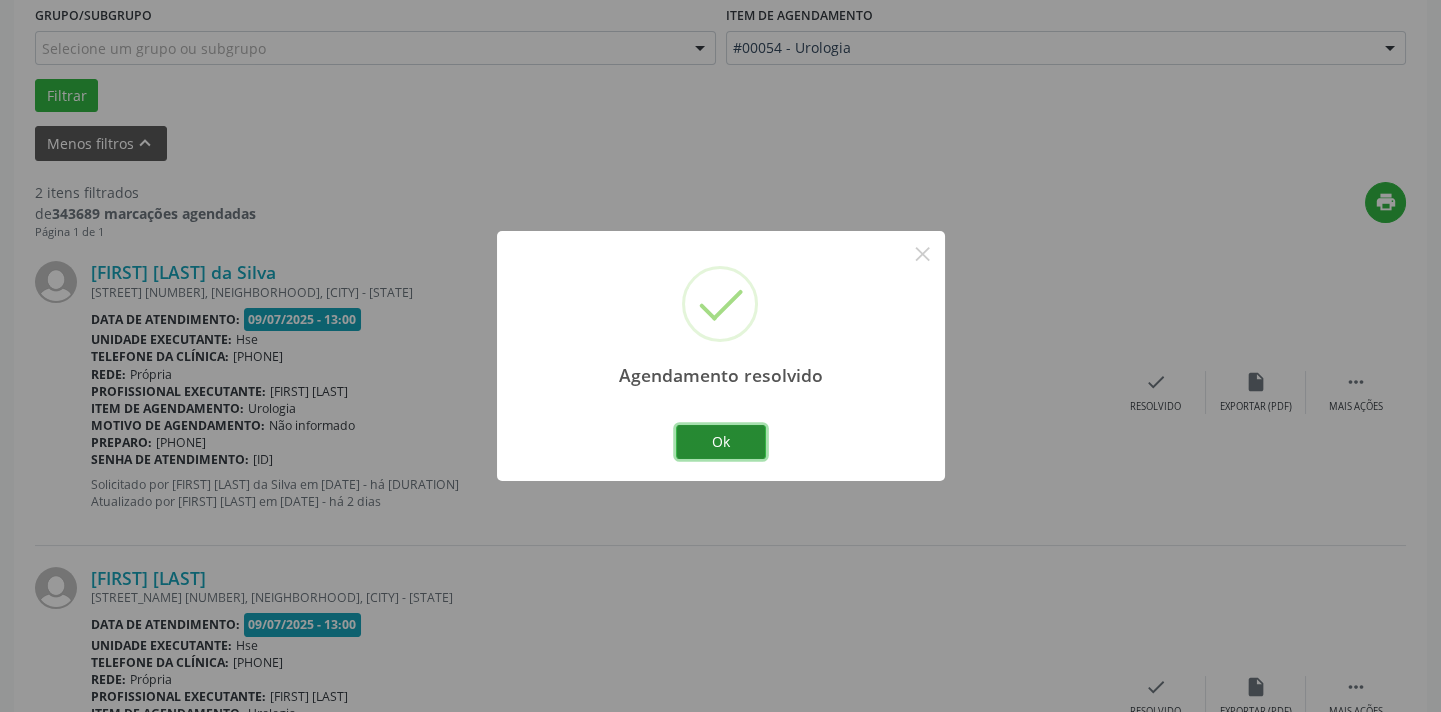 click on "Ok" at bounding box center [721, 442] 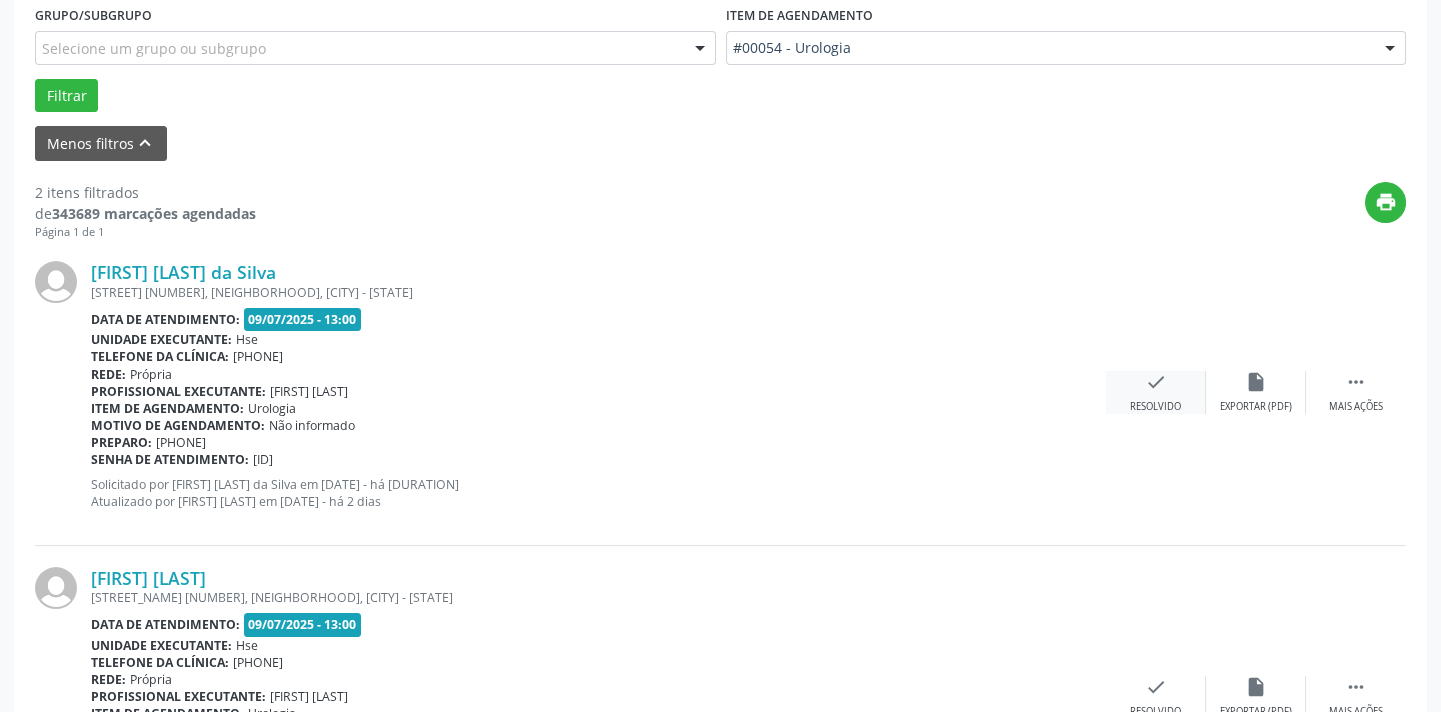 click on "check" at bounding box center [1256, 382] 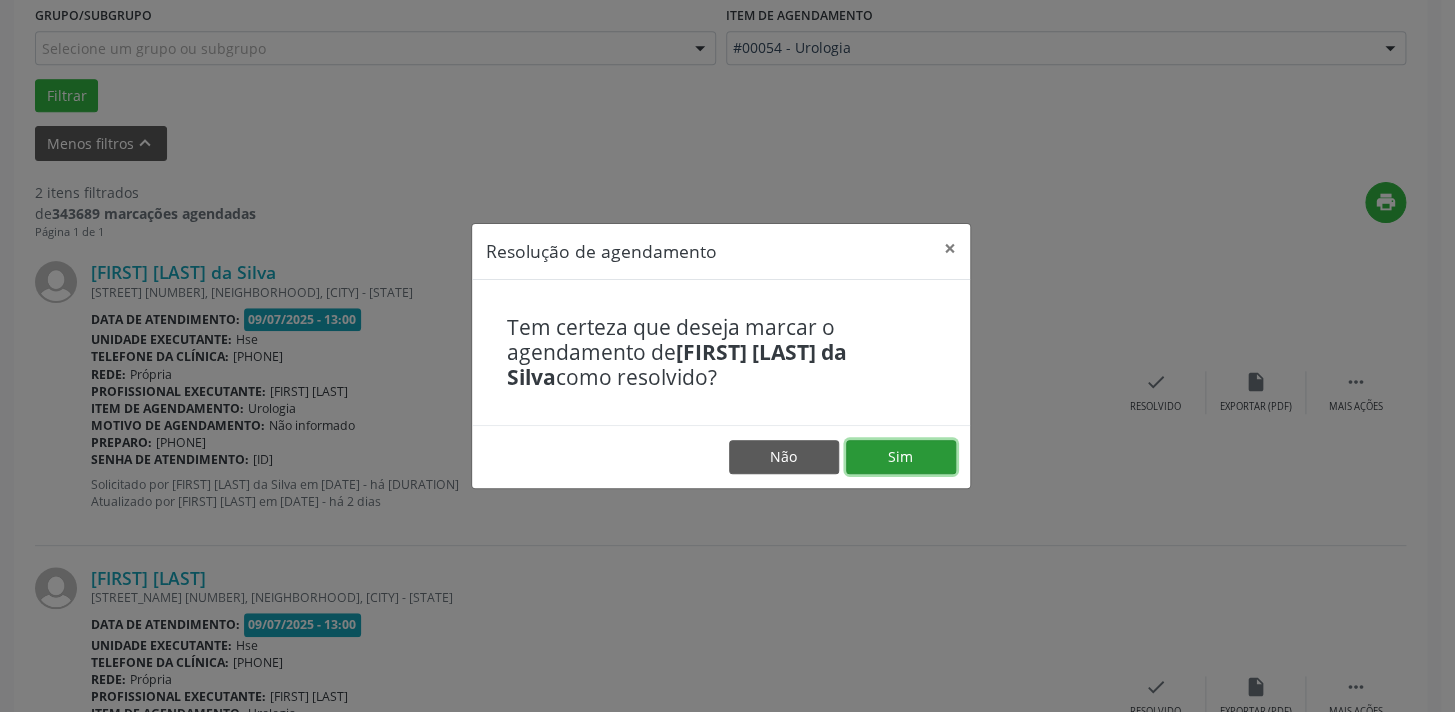 click on "Sim" at bounding box center [901, 457] 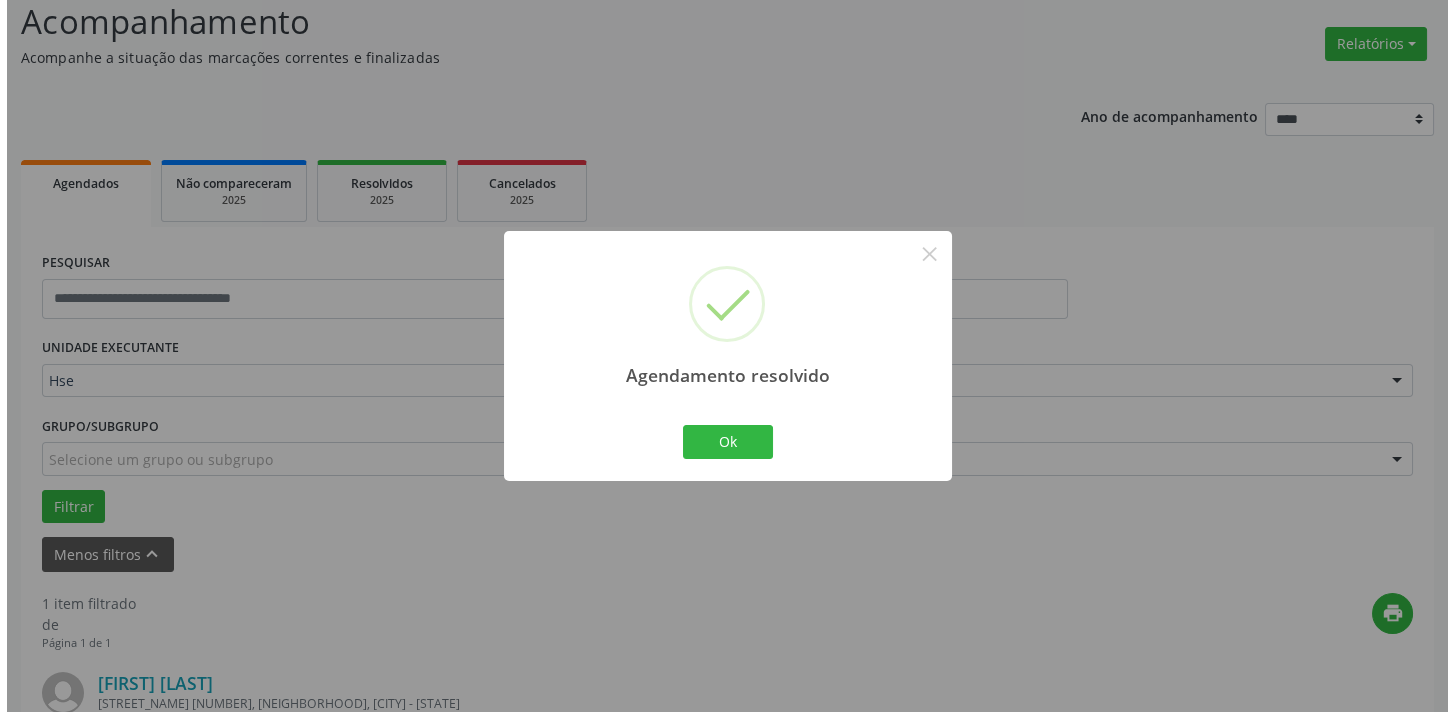 scroll, scrollTop: 417, scrollLeft: 0, axis: vertical 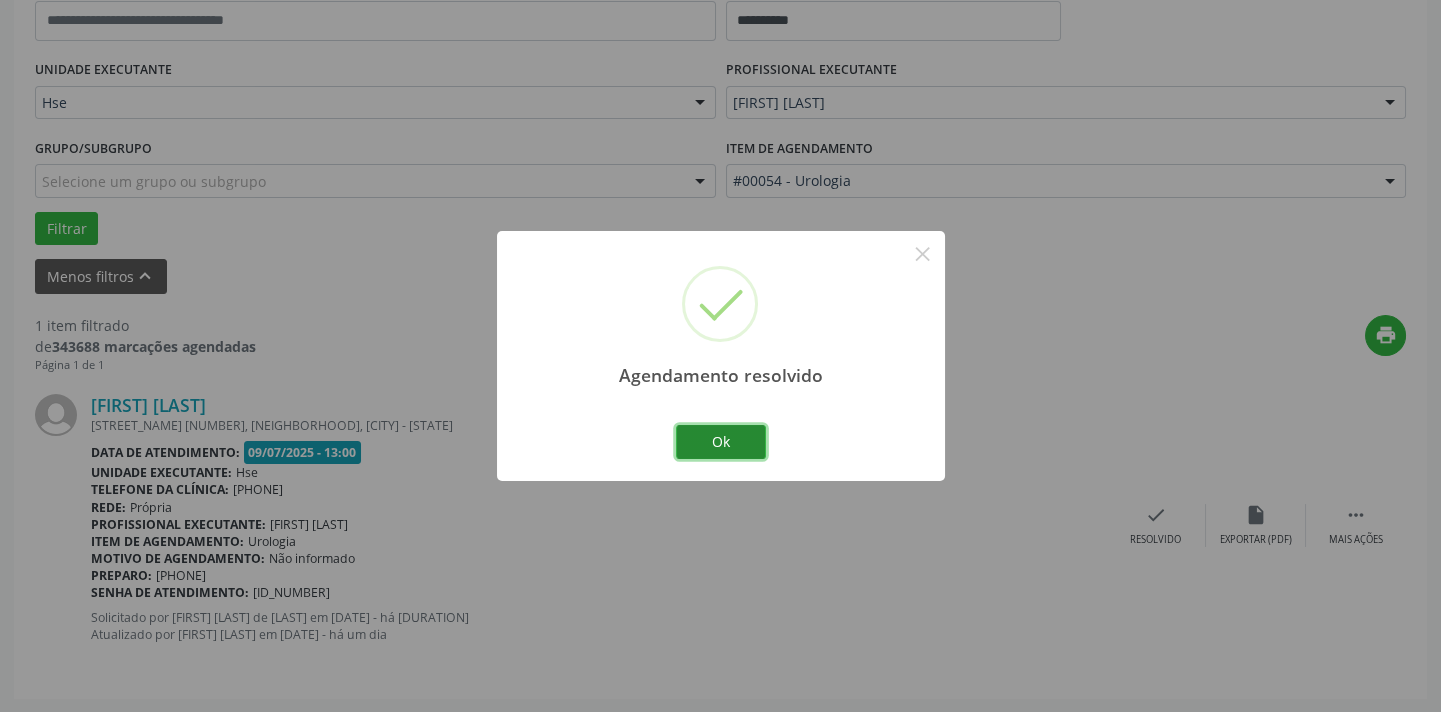 click on "Ok" at bounding box center (721, 442) 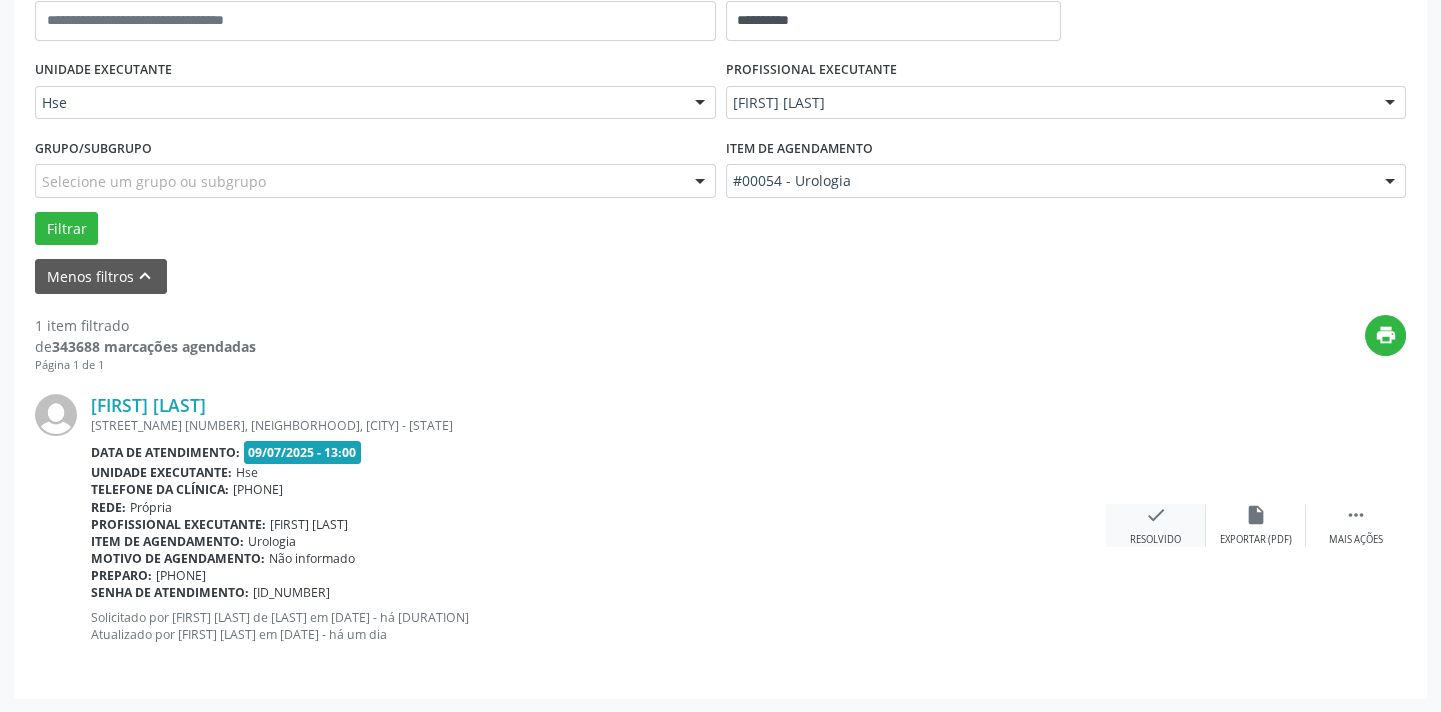 click on "Resolvido" at bounding box center (1256, 540) 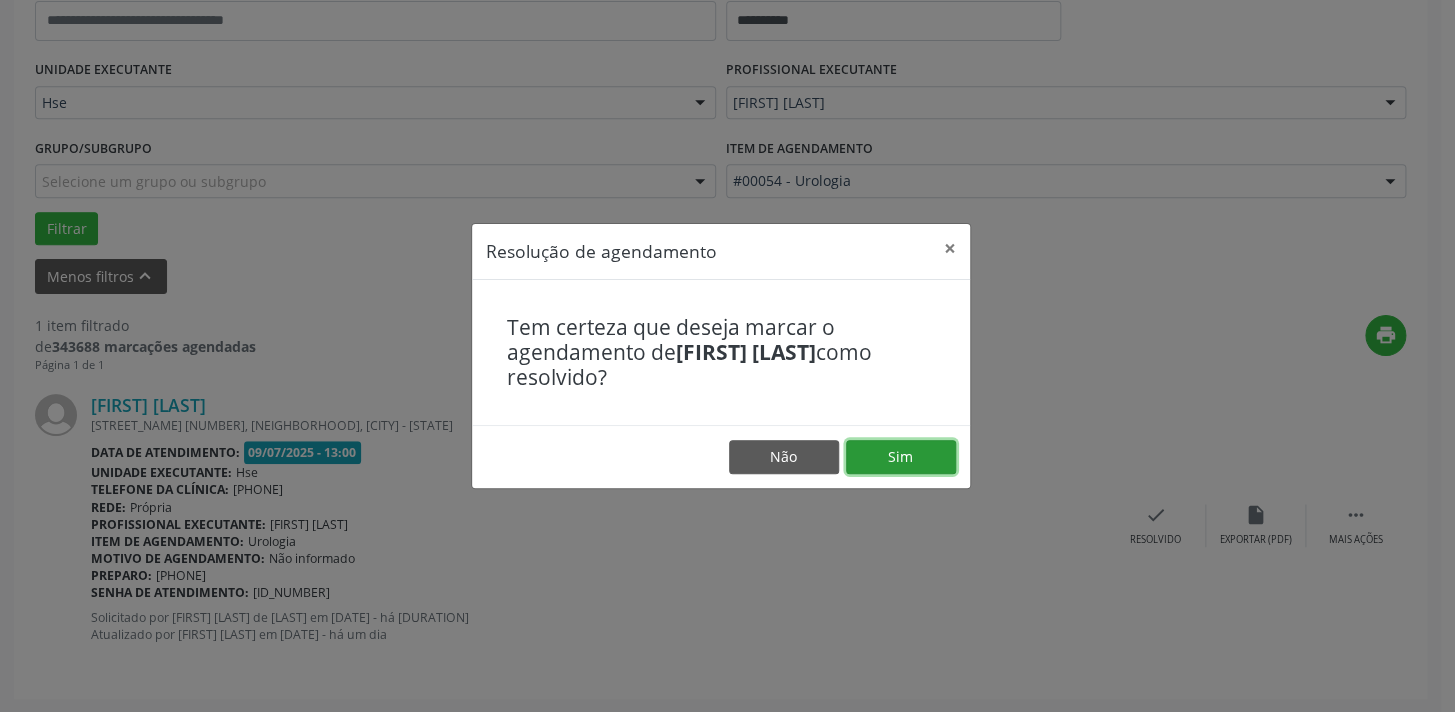 click on "Sim" at bounding box center [901, 457] 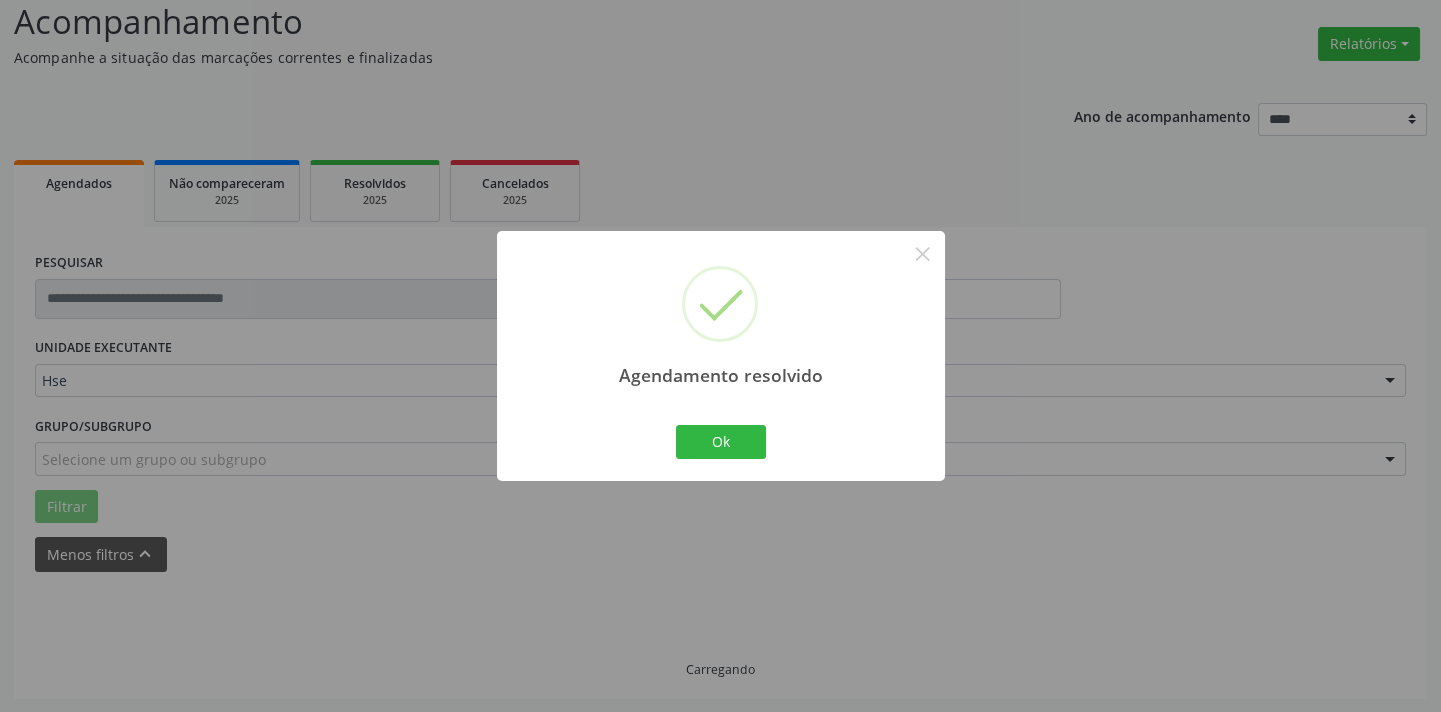 scroll, scrollTop: 95, scrollLeft: 0, axis: vertical 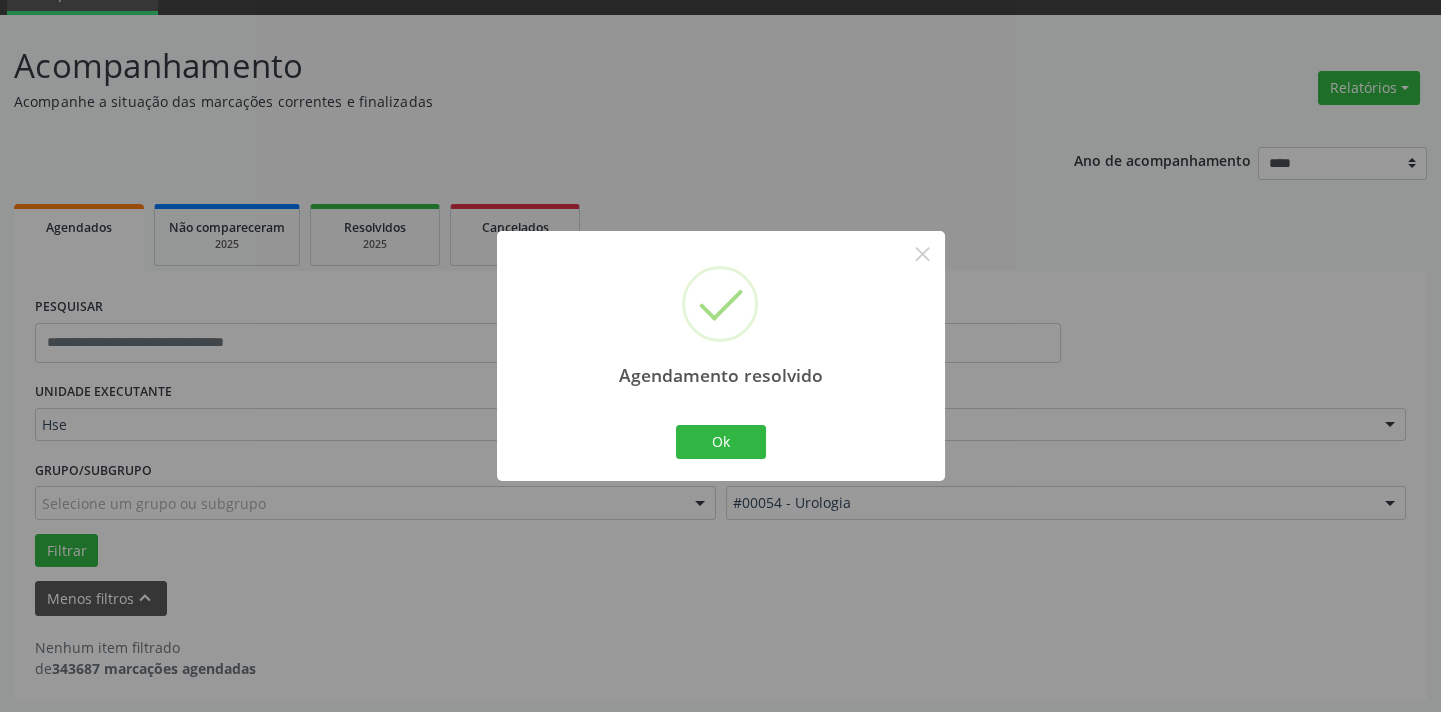 drag, startPoint x: 1070, startPoint y: 444, endPoint x: 1083, endPoint y: 448, distance: 13.601471 